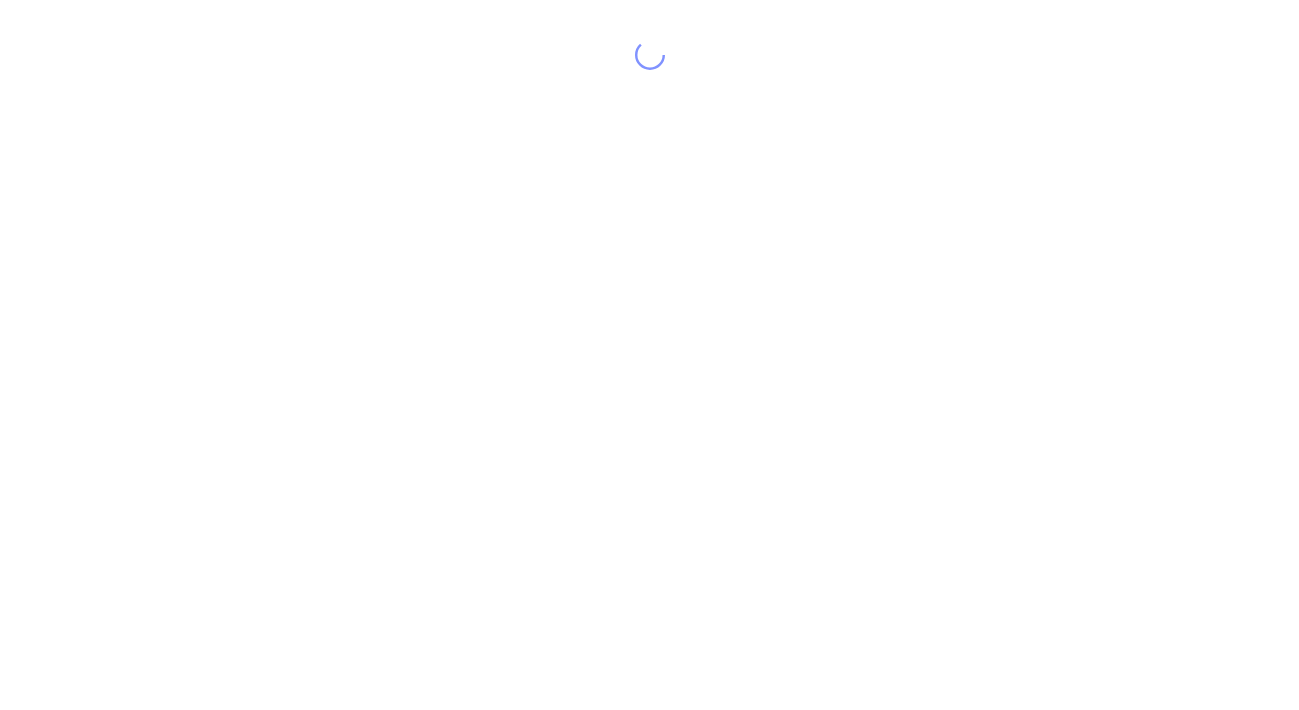 scroll, scrollTop: 0, scrollLeft: 0, axis: both 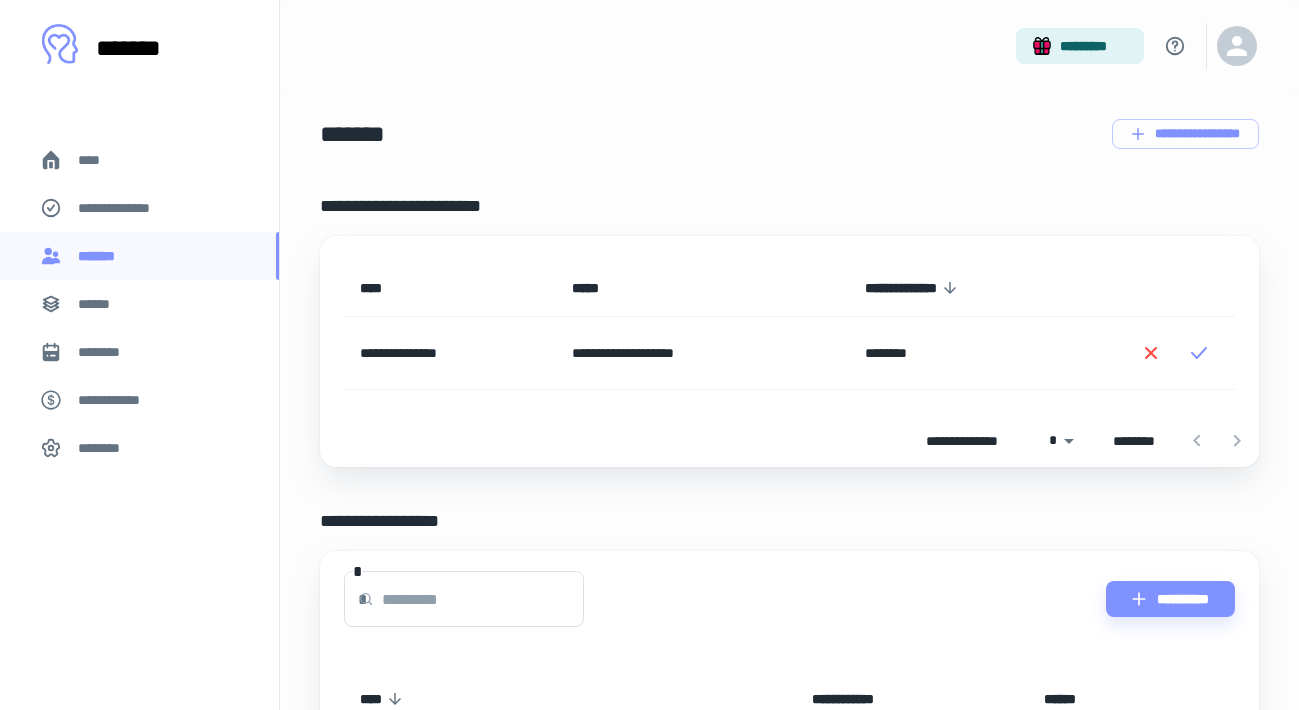 click 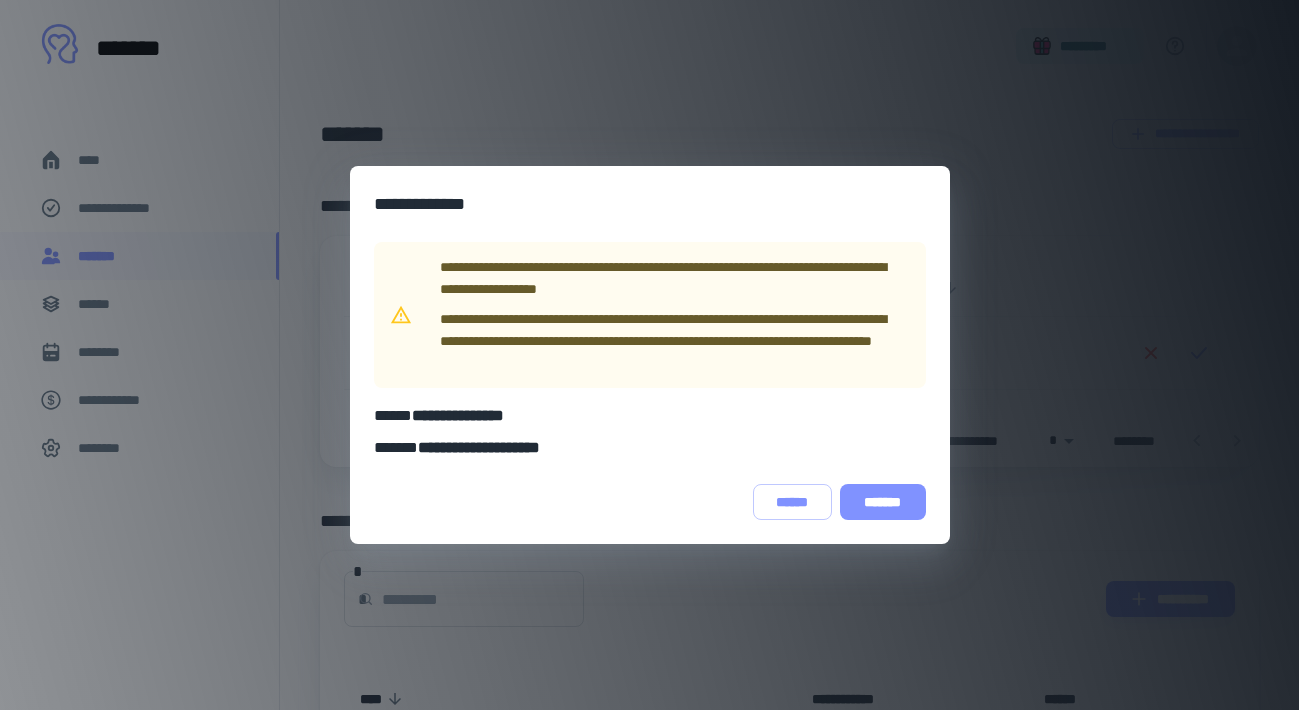 click on "*******" at bounding box center (883, 502) 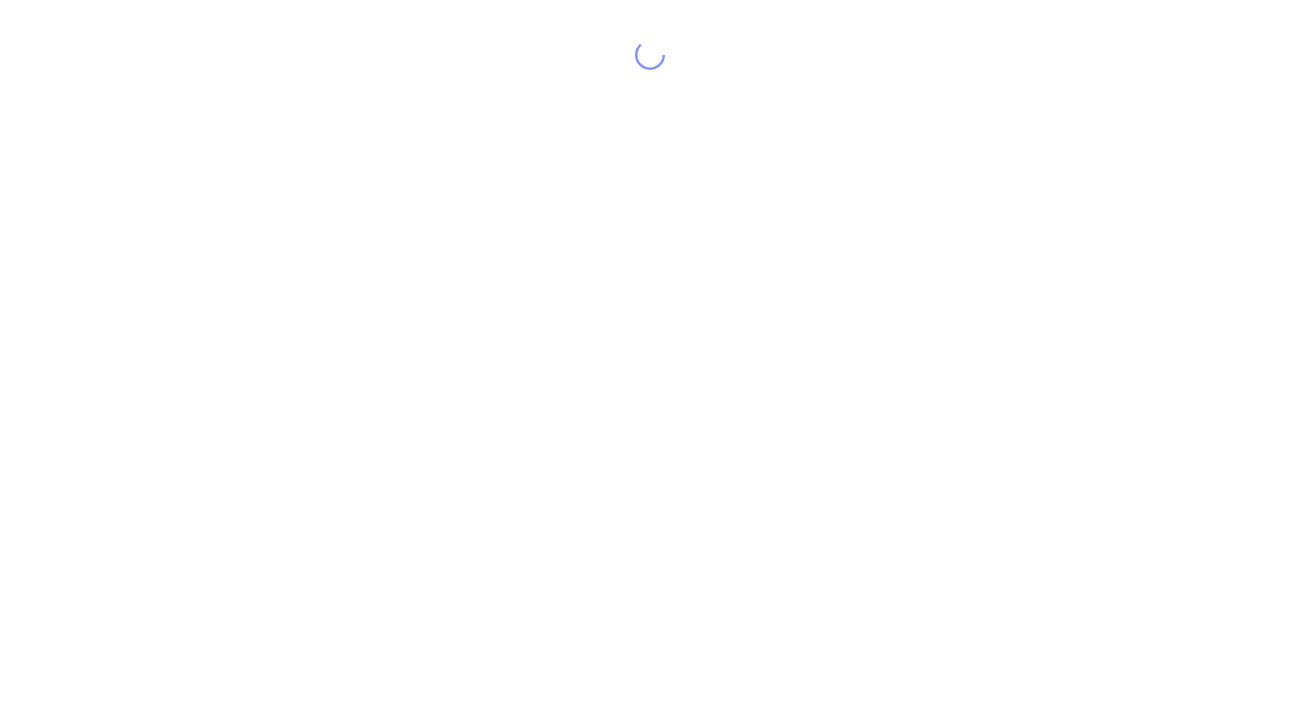 scroll, scrollTop: 0, scrollLeft: 0, axis: both 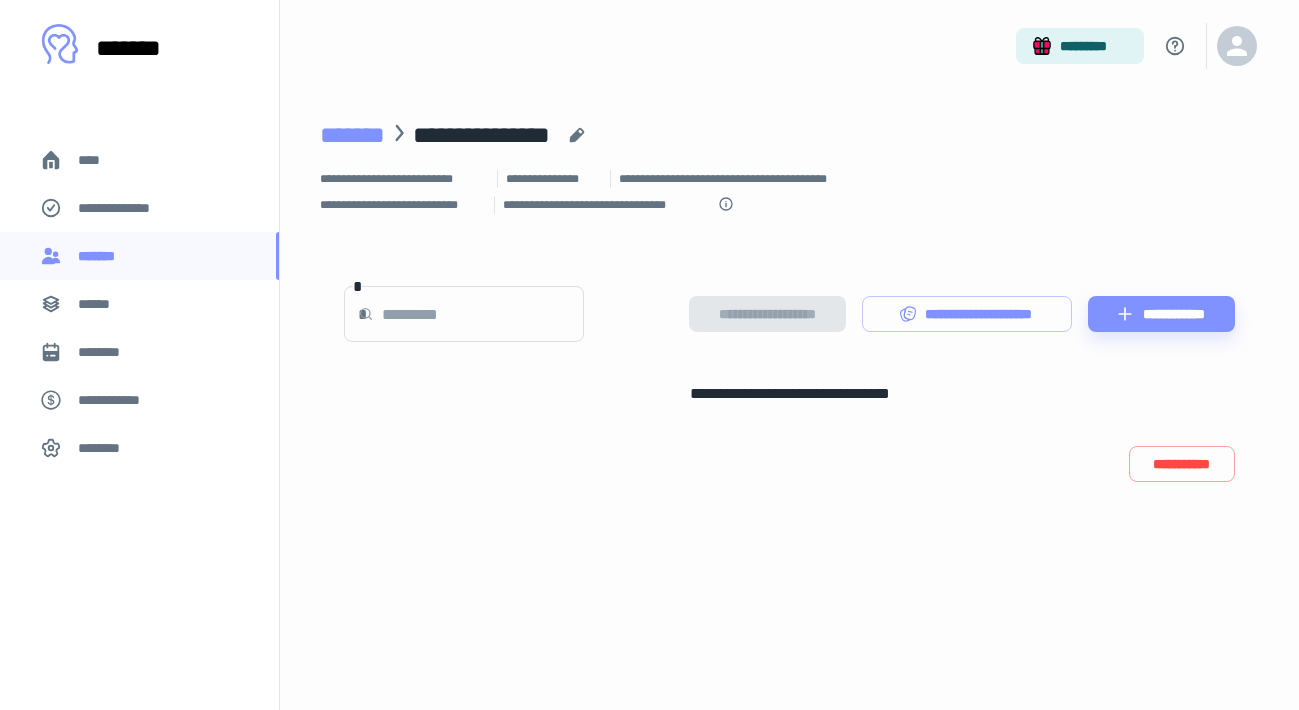 click on "*******" at bounding box center [352, 135] 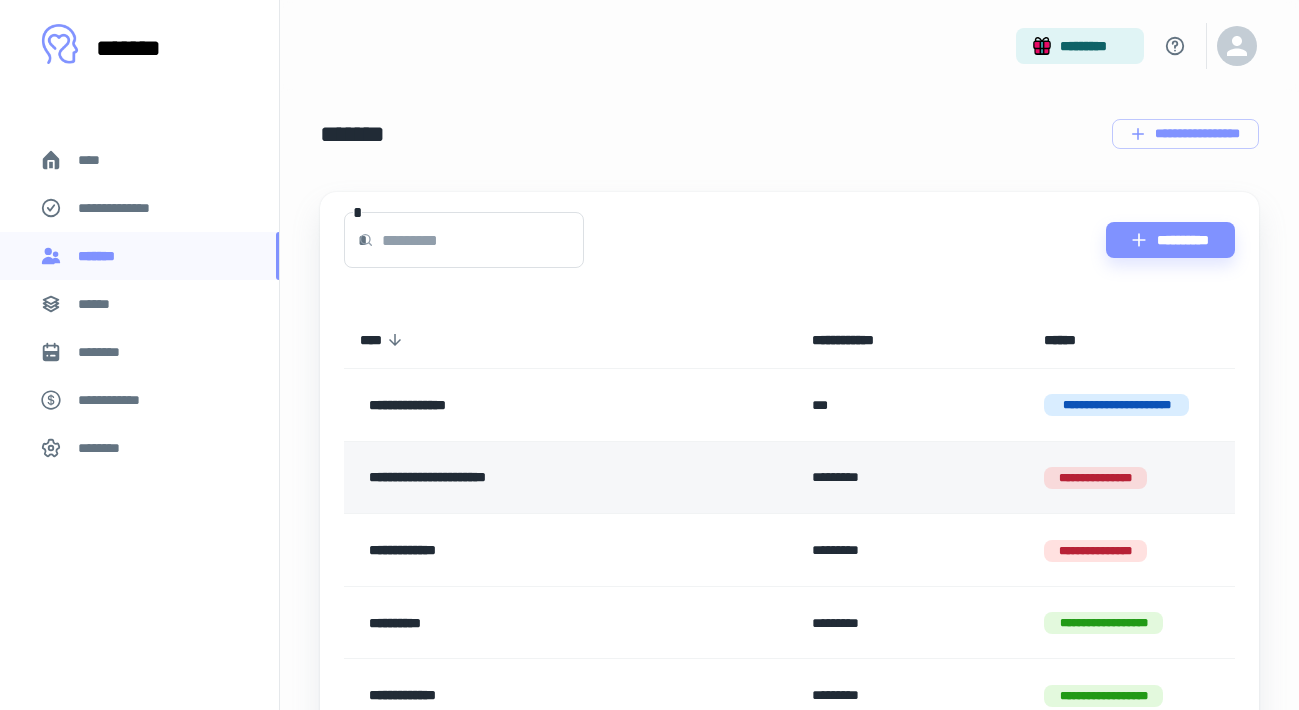 click on "**********" at bounding box center [537, 478] 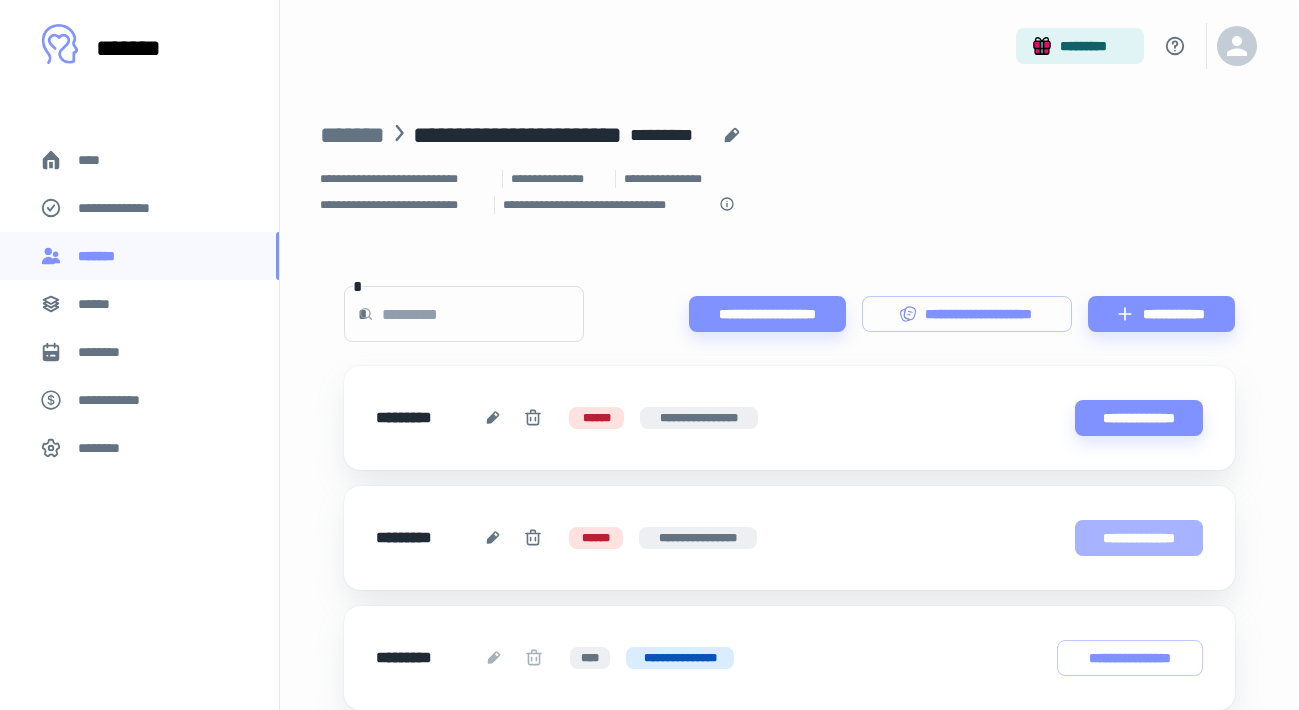 click on "**********" at bounding box center (1139, 538) 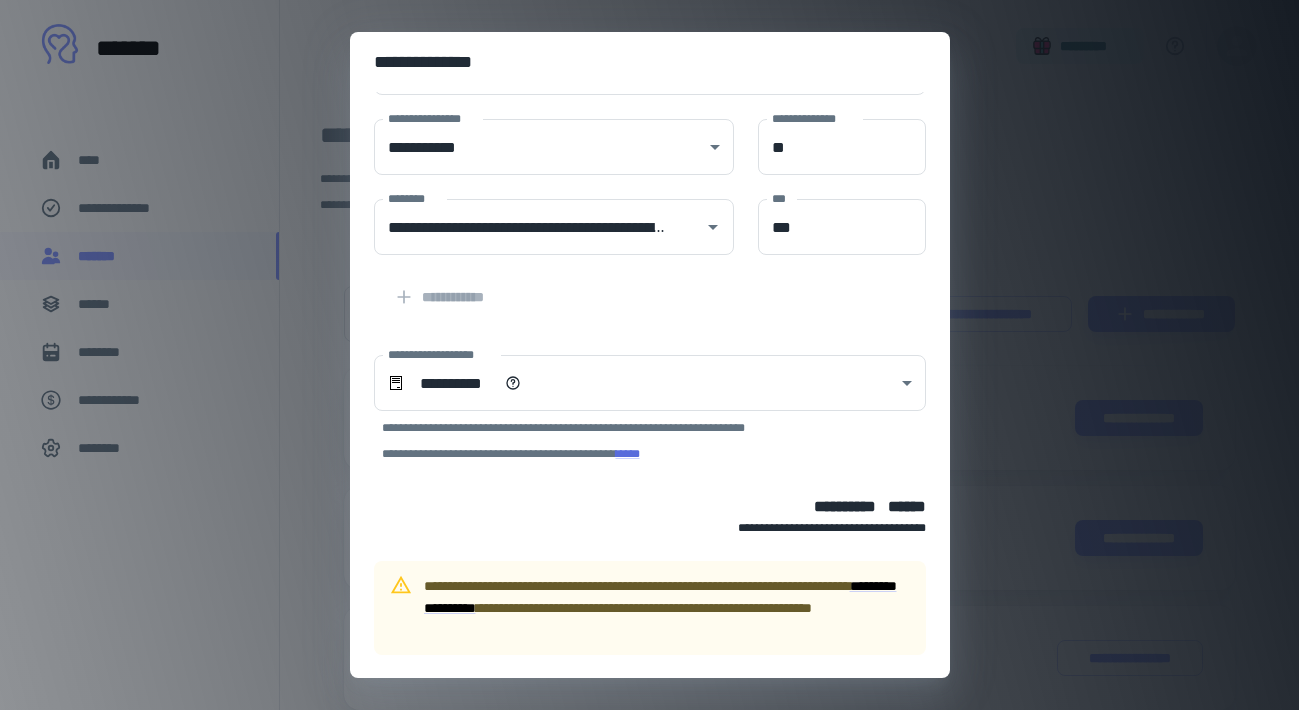scroll, scrollTop: 222, scrollLeft: 0, axis: vertical 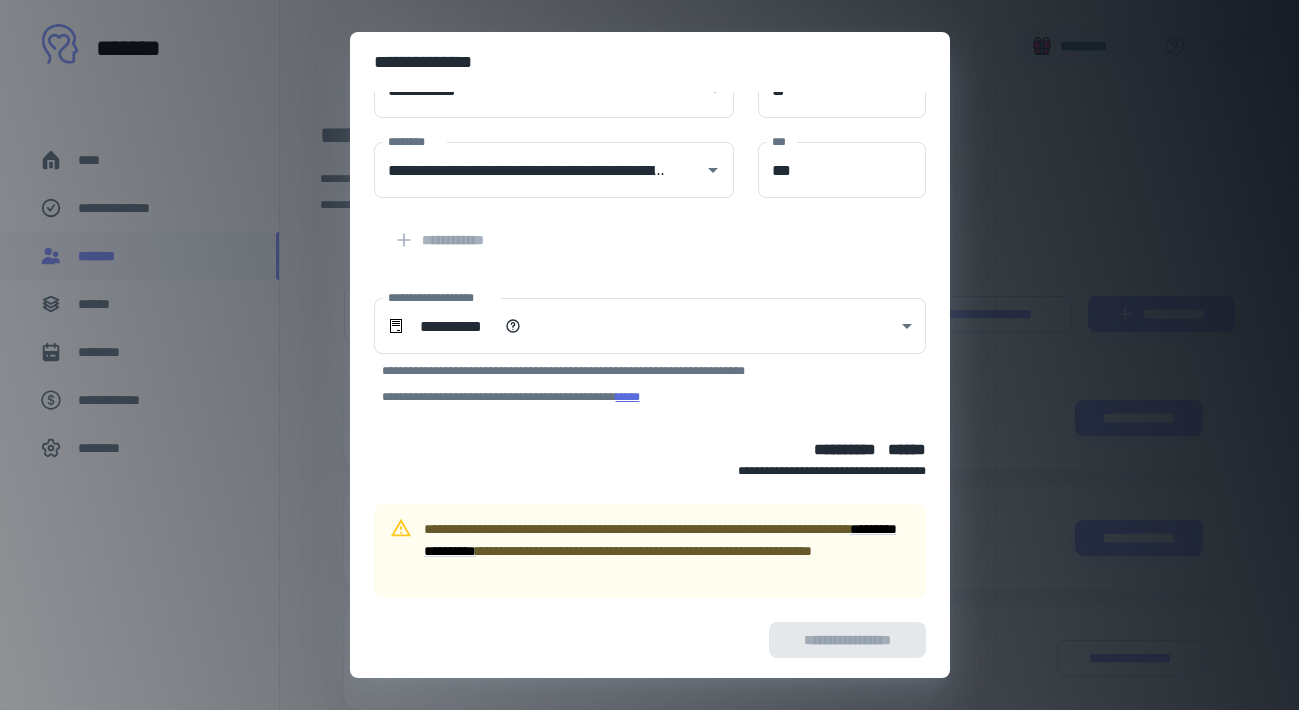click on "****" at bounding box center (628, 397) 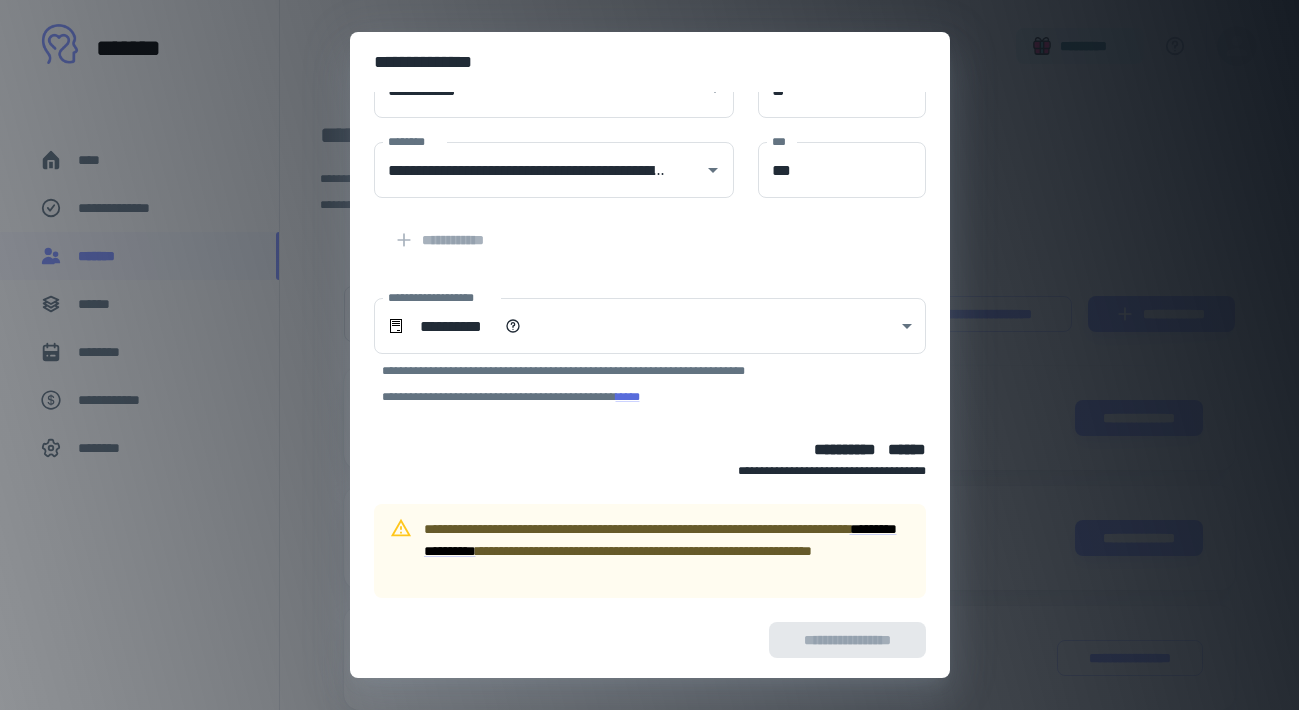 click on "**********" at bounding box center (649, 355) 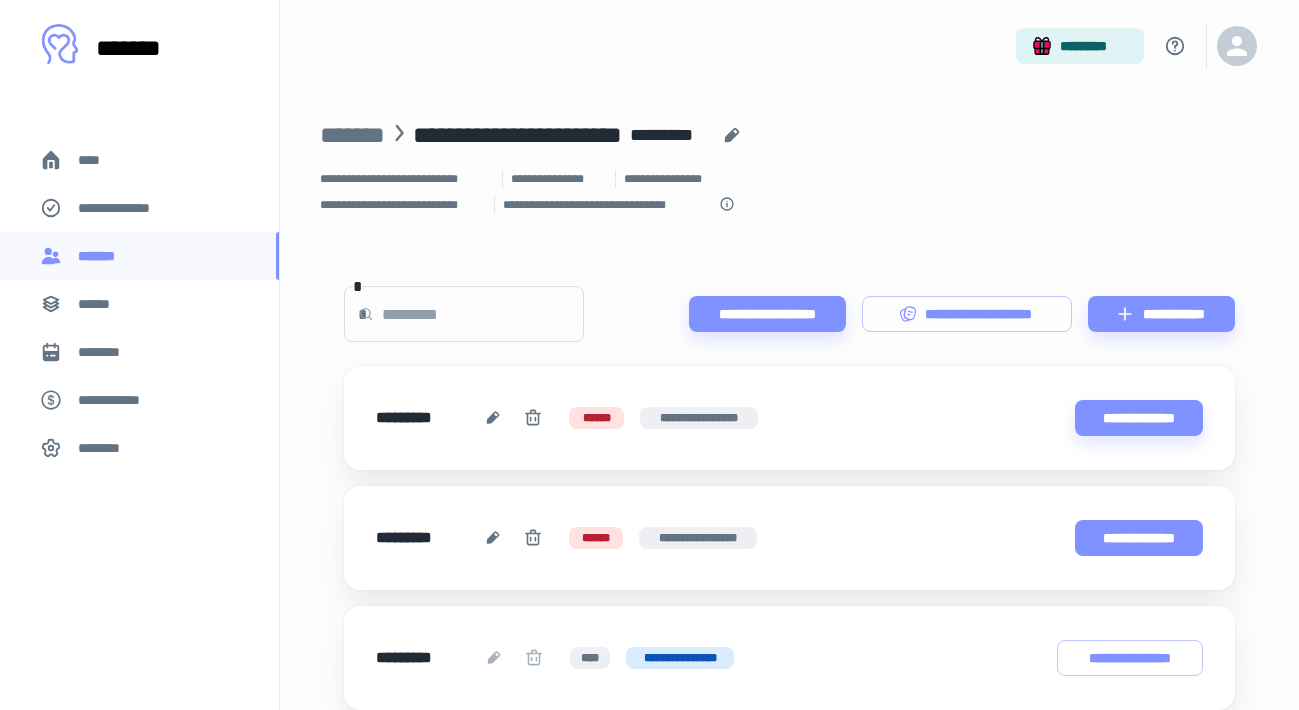 click on "**********" at bounding box center (1139, 538) 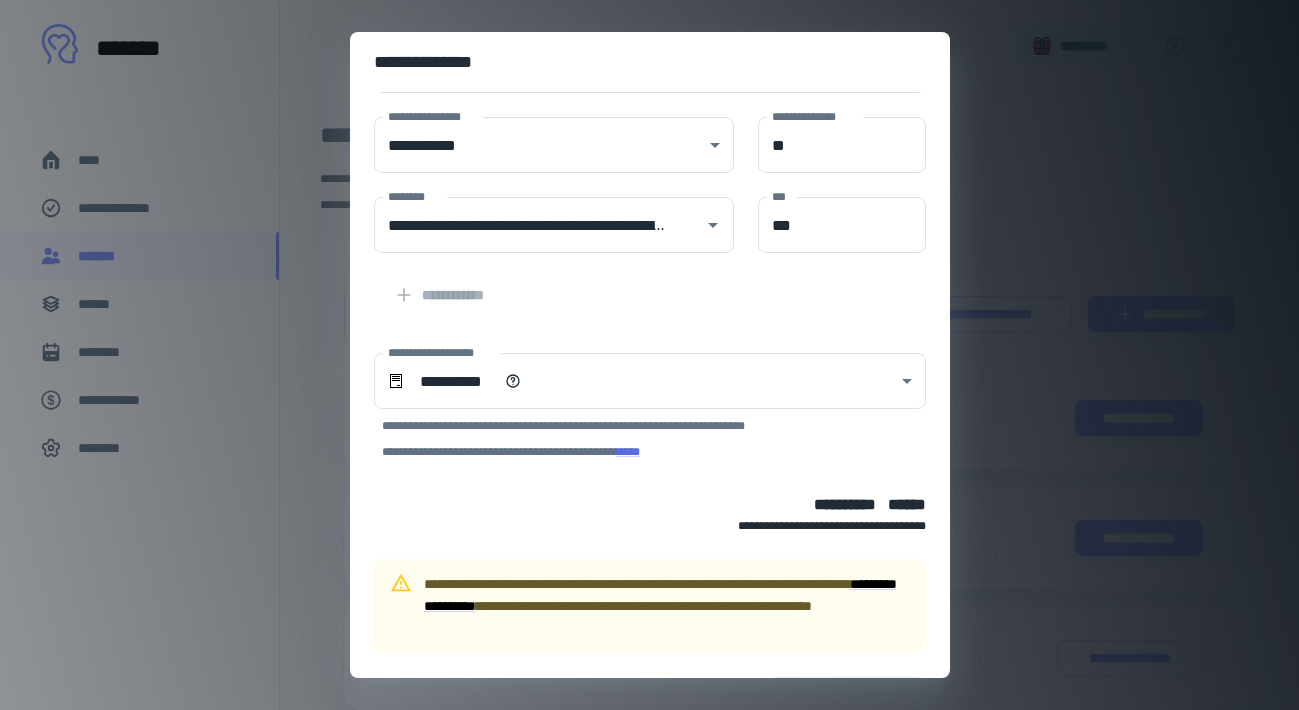 scroll, scrollTop: 222, scrollLeft: 0, axis: vertical 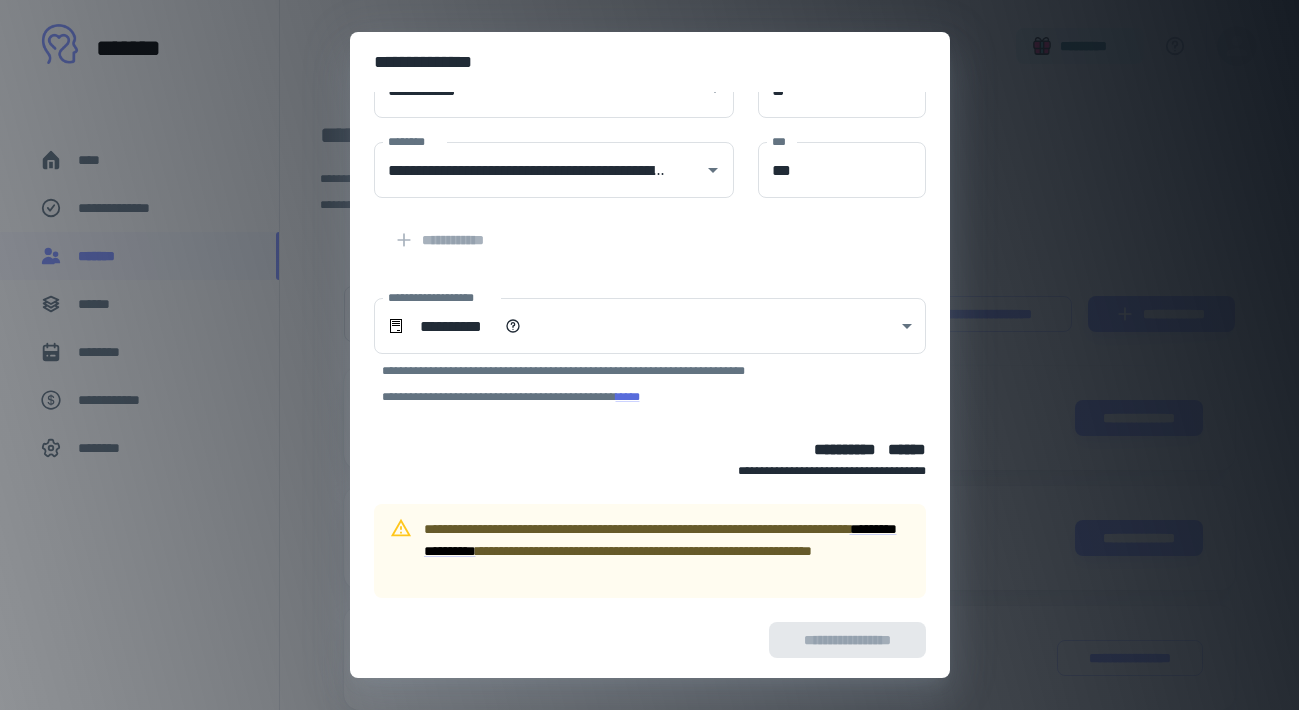 click on "**********" at bounding box center (650, 640) 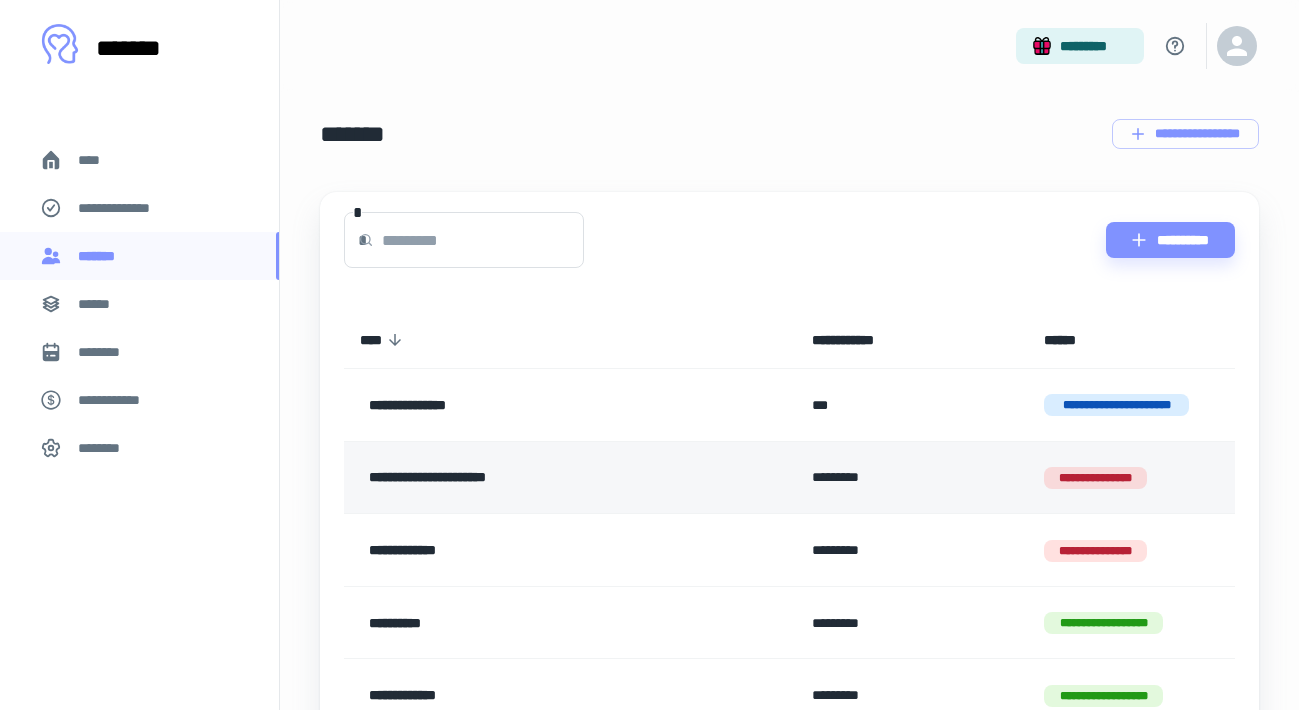 click on "**********" at bounding box center (537, 478) 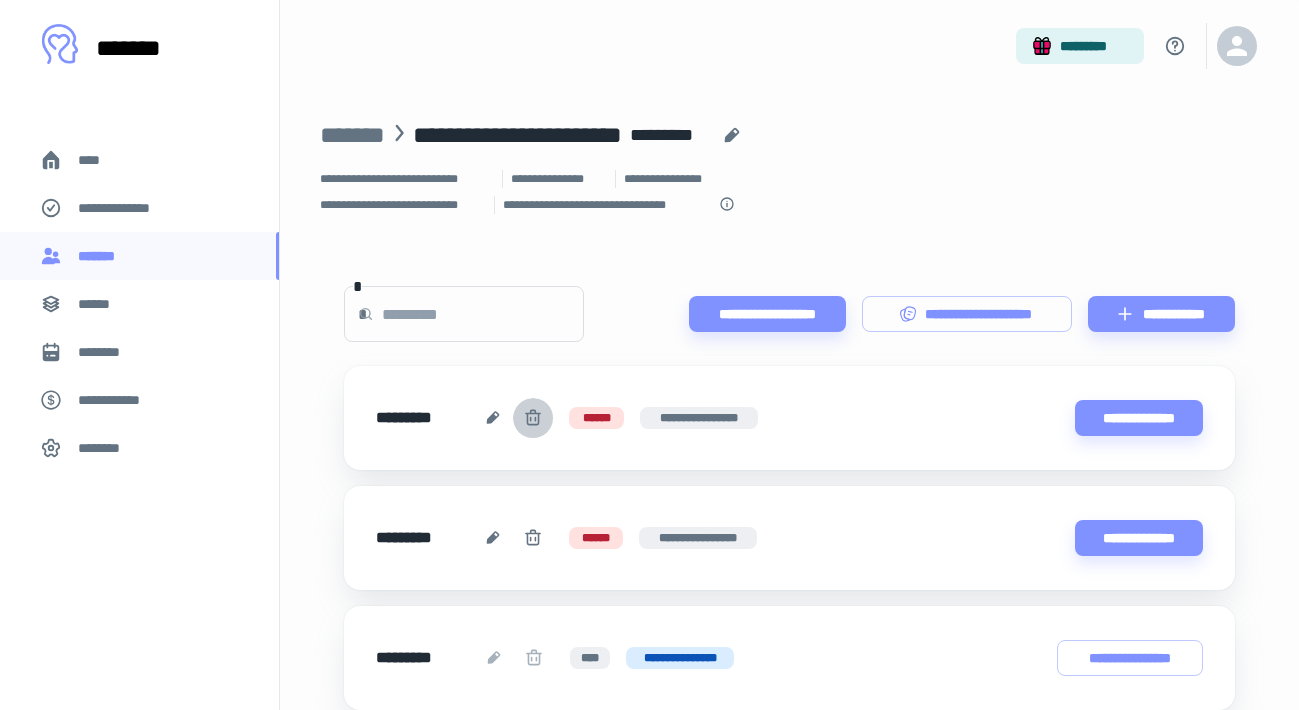 click 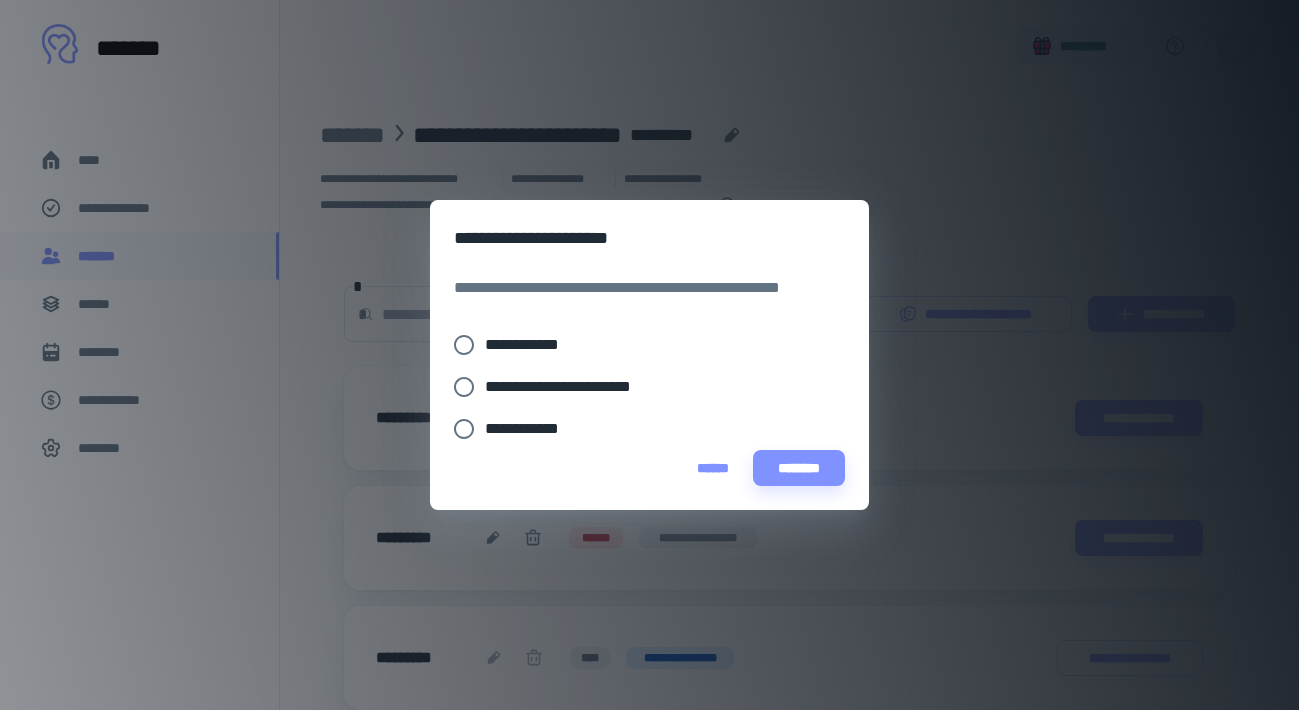 click on "**********" at bounding box center [530, 345] 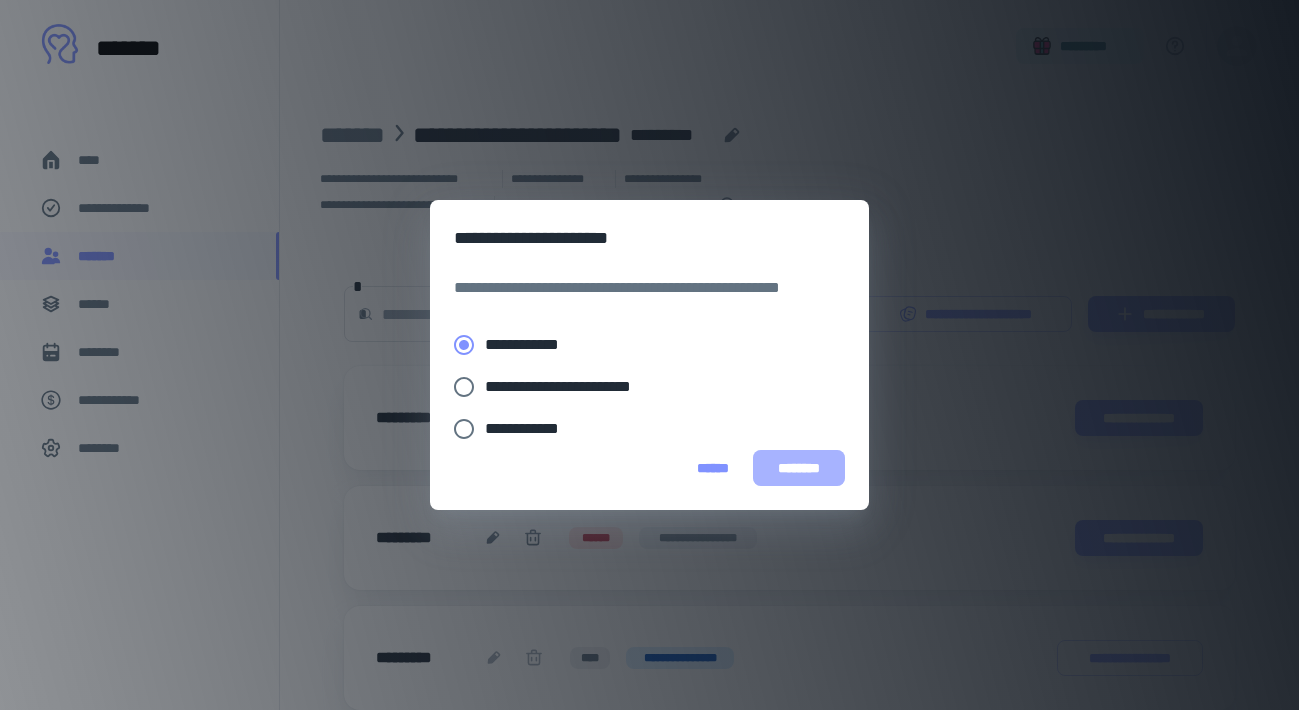 click on "********" at bounding box center (799, 468) 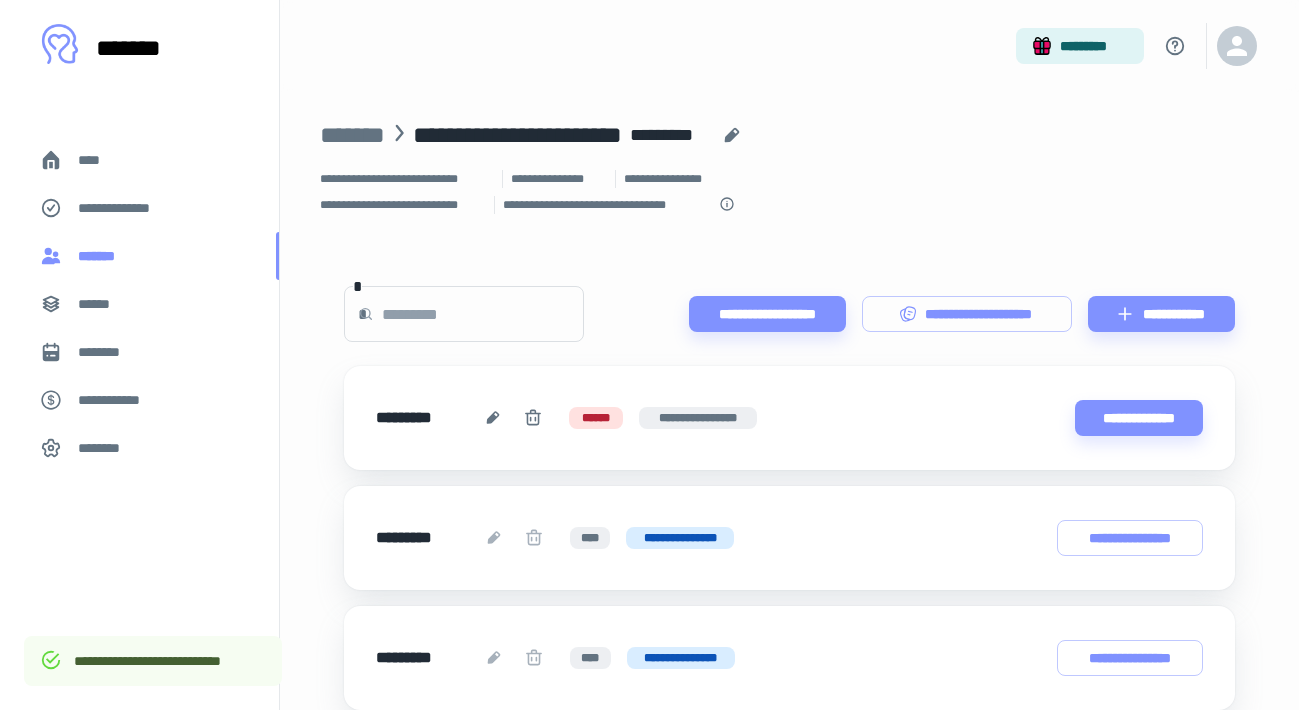 click on "*******" at bounding box center (139, 256) 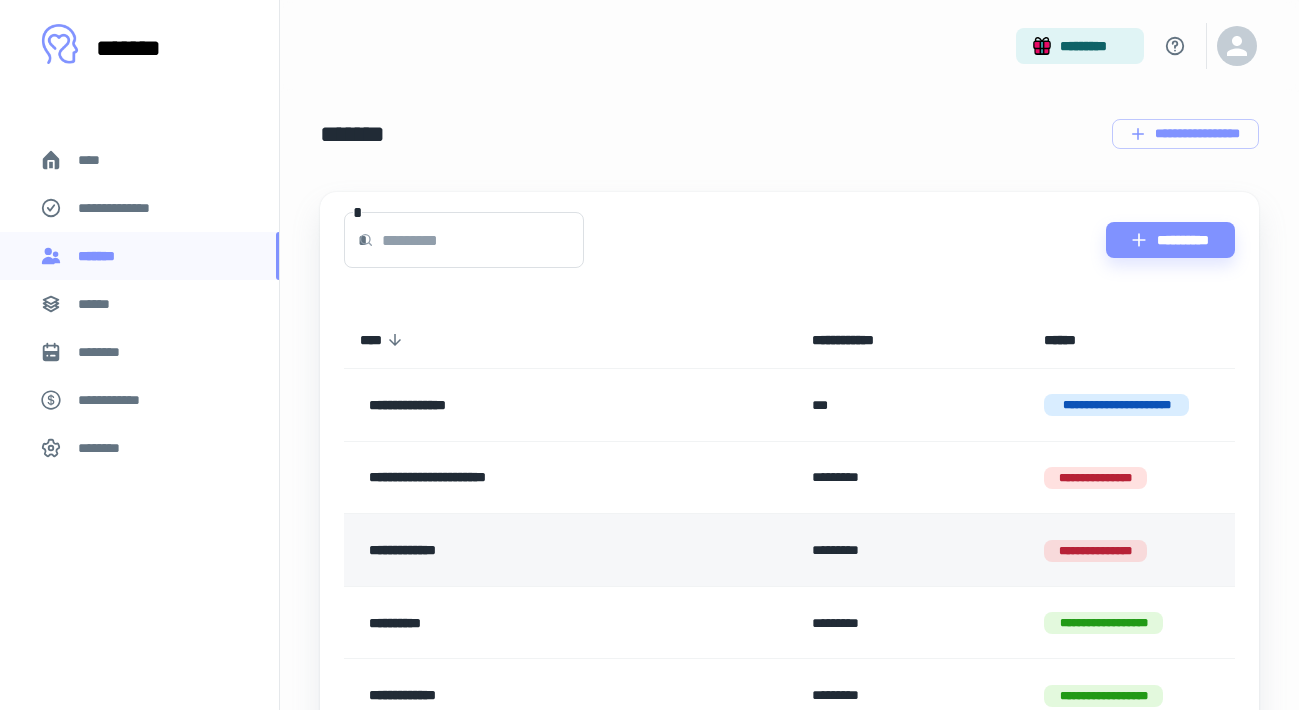 click on "**********" at bounding box center (537, 550) 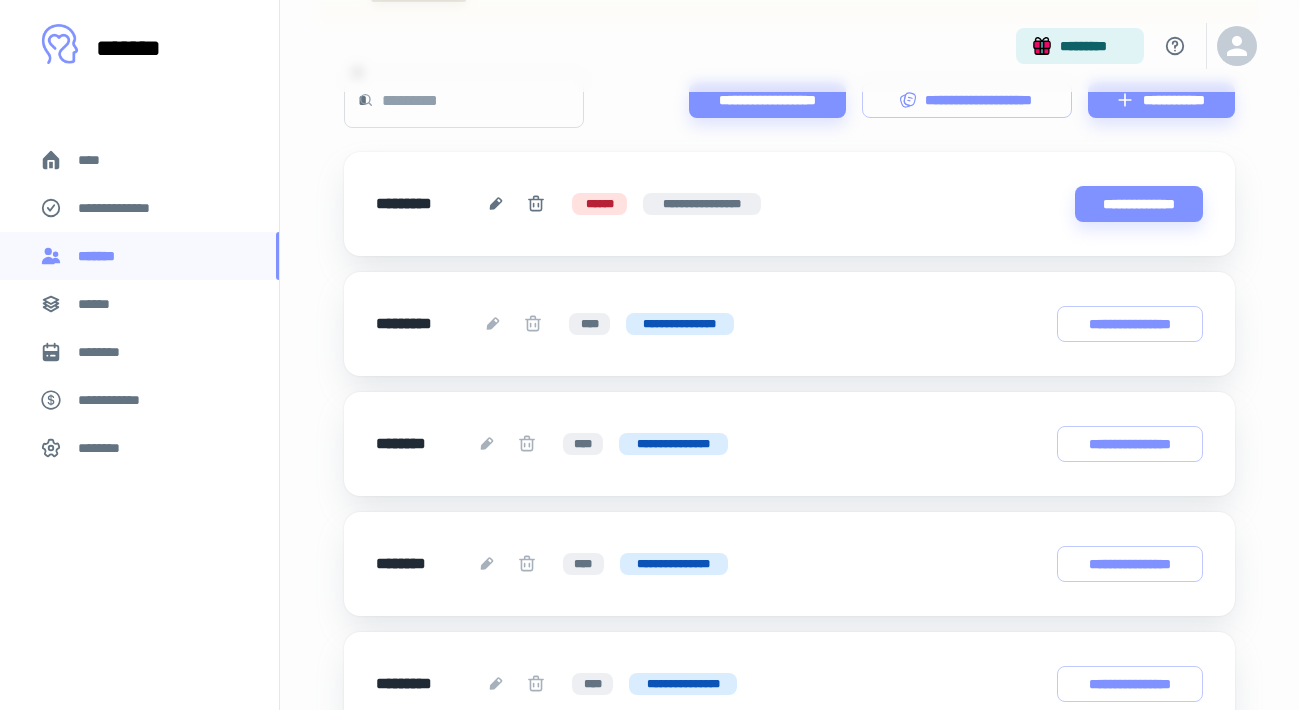 scroll, scrollTop: 296, scrollLeft: 0, axis: vertical 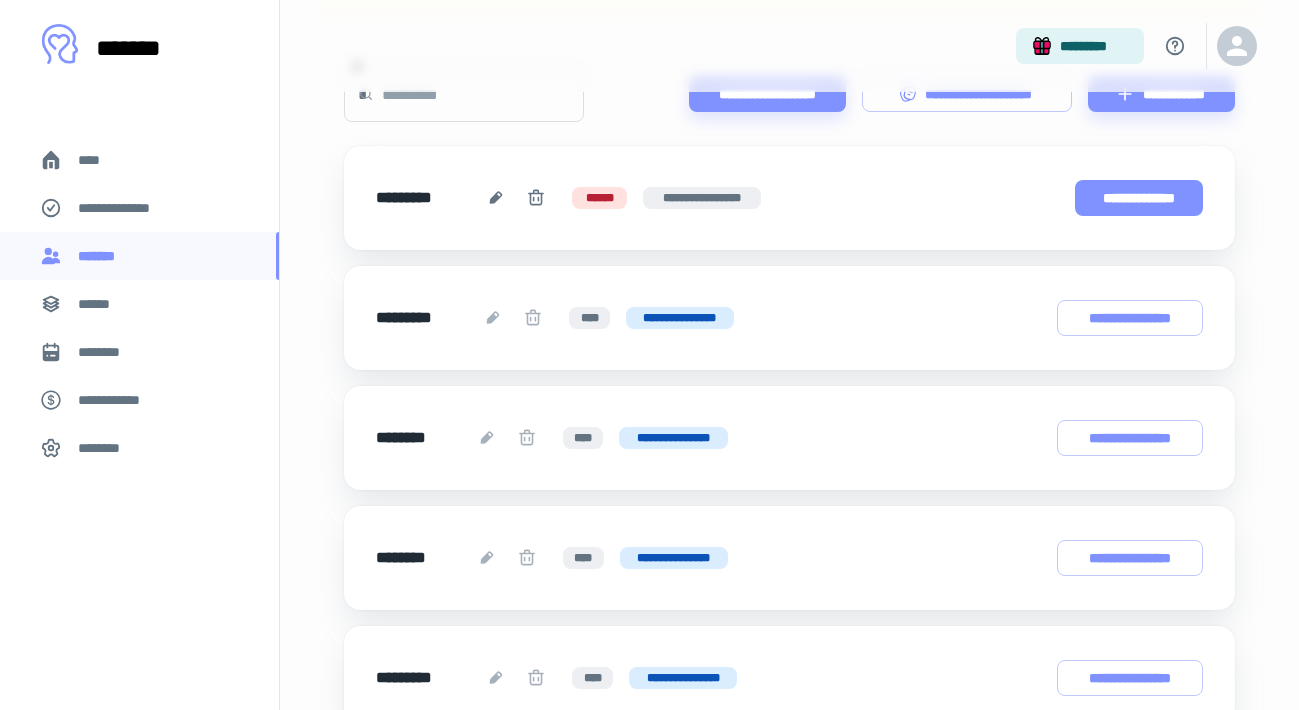 click on "**********" at bounding box center [1139, 198] 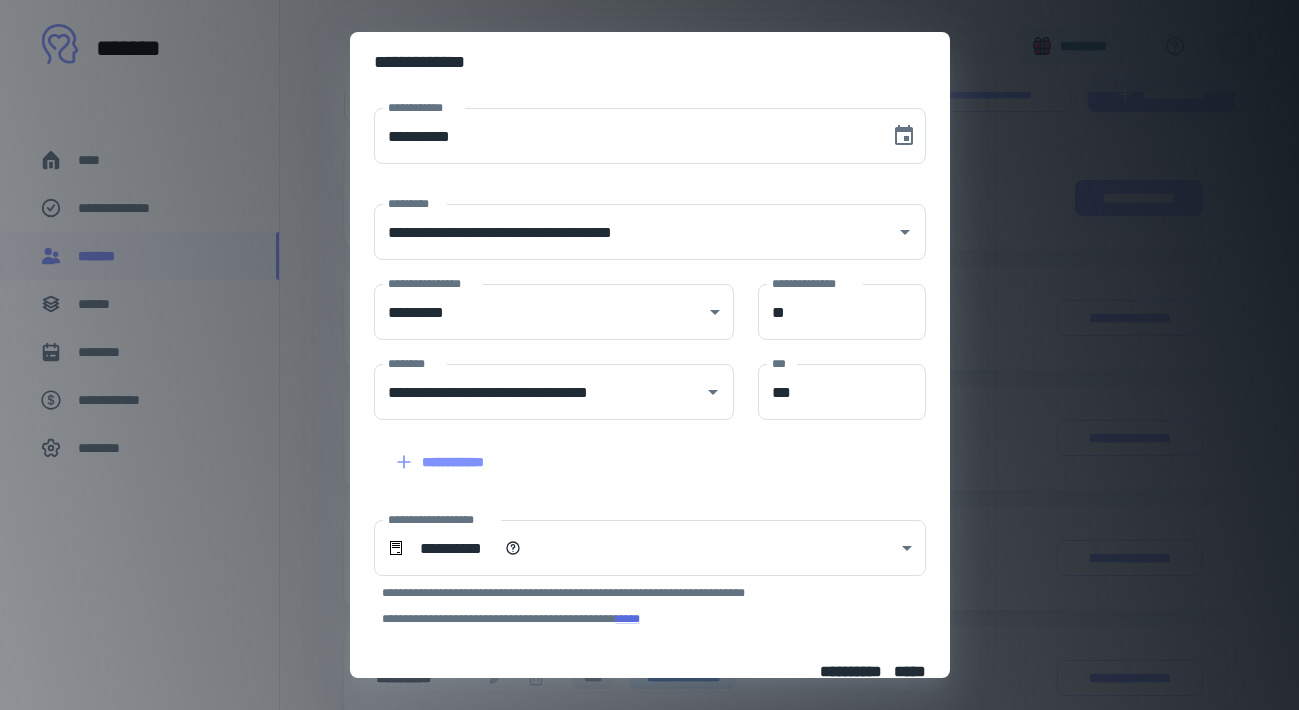 scroll, scrollTop: 128, scrollLeft: 0, axis: vertical 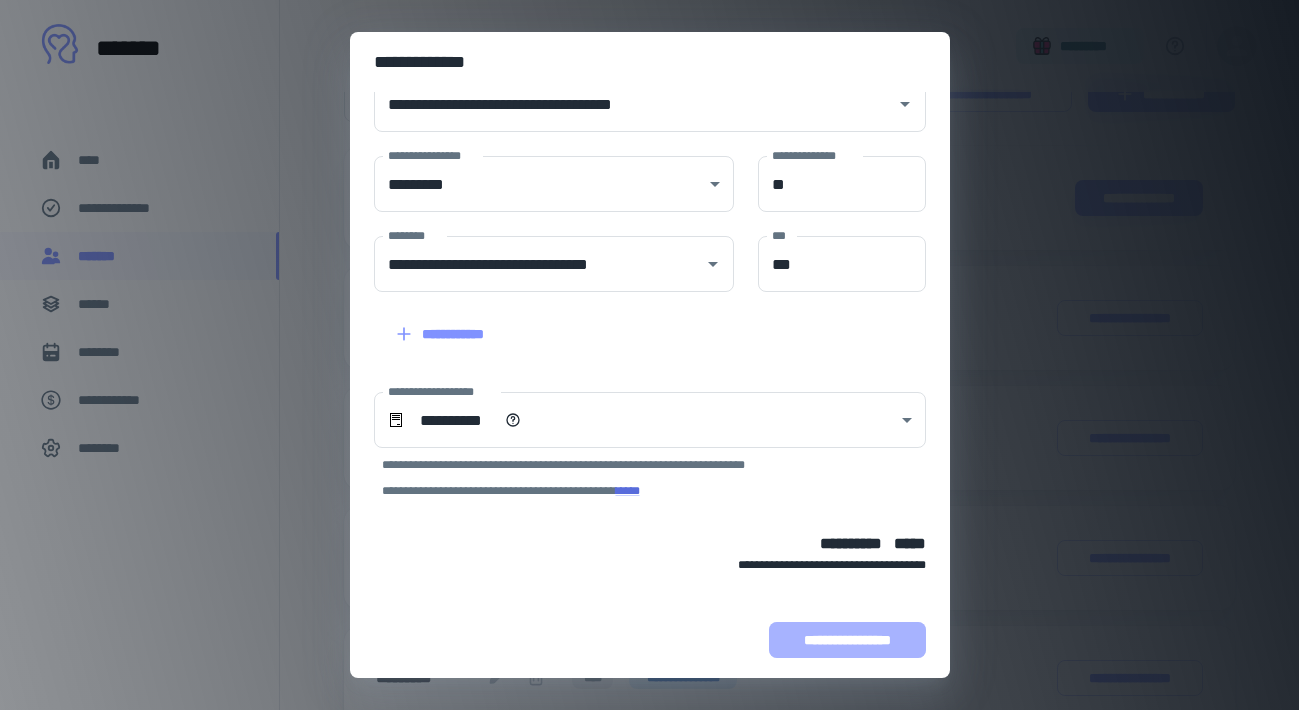 click on "**********" at bounding box center (847, 640) 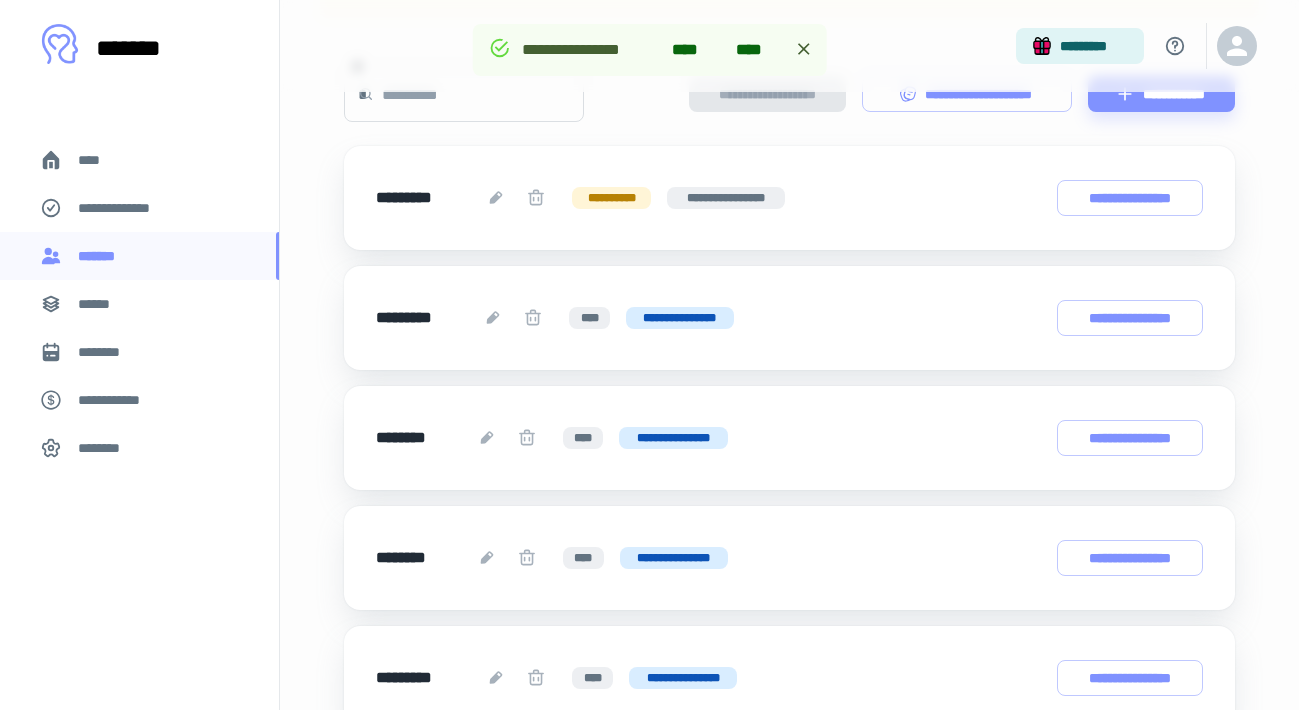 scroll, scrollTop: 254, scrollLeft: 0, axis: vertical 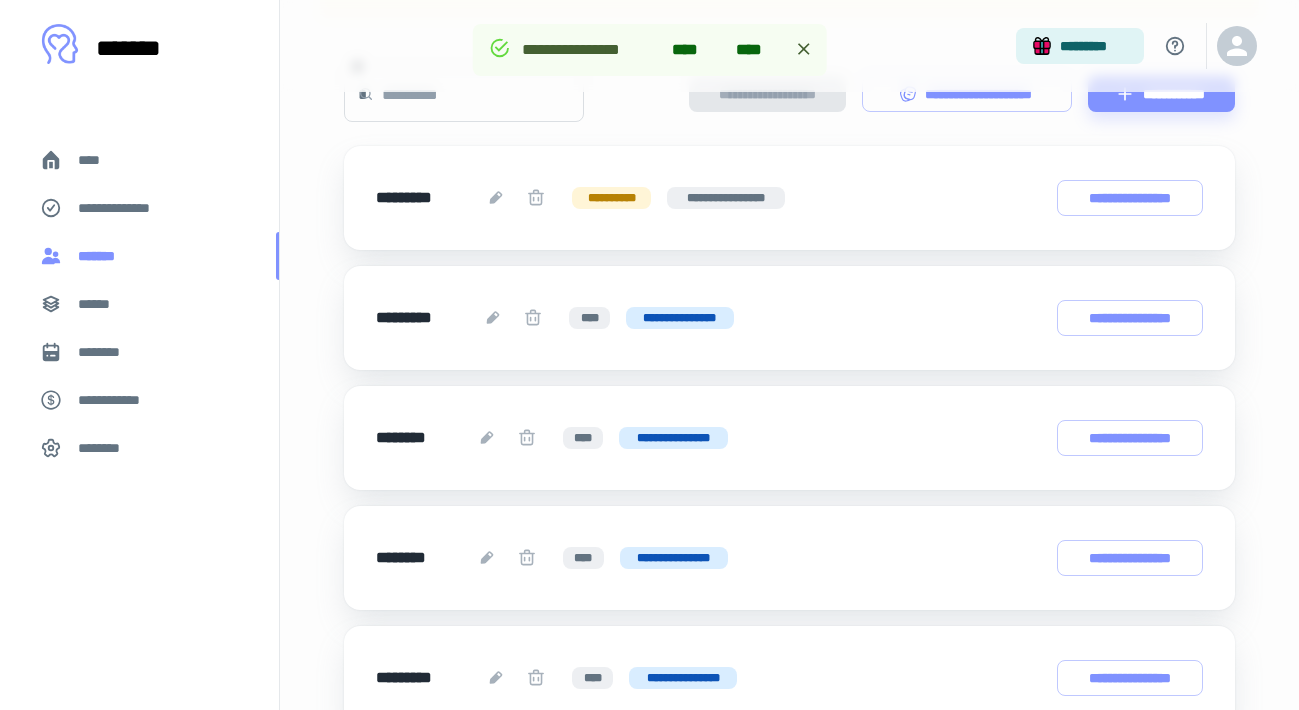 click on "*******" at bounding box center (139, 256) 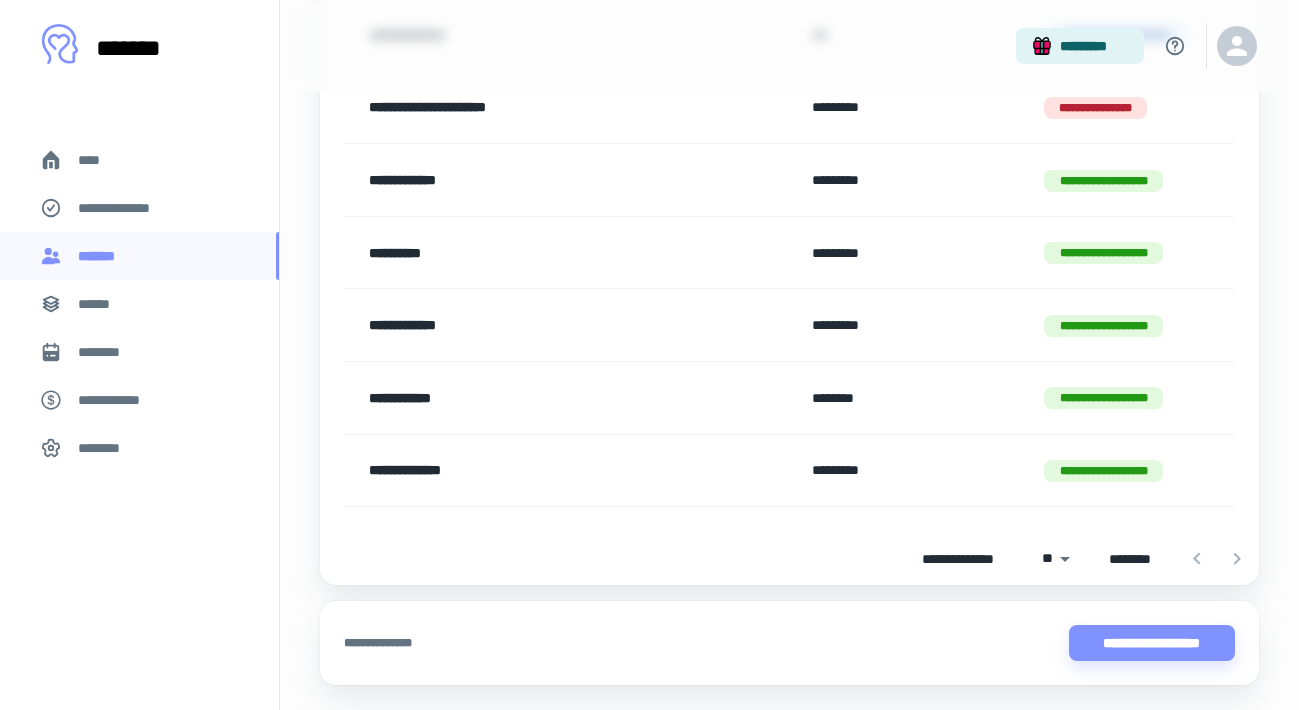 scroll, scrollTop: 378, scrollLeft: 0, axis: vertical 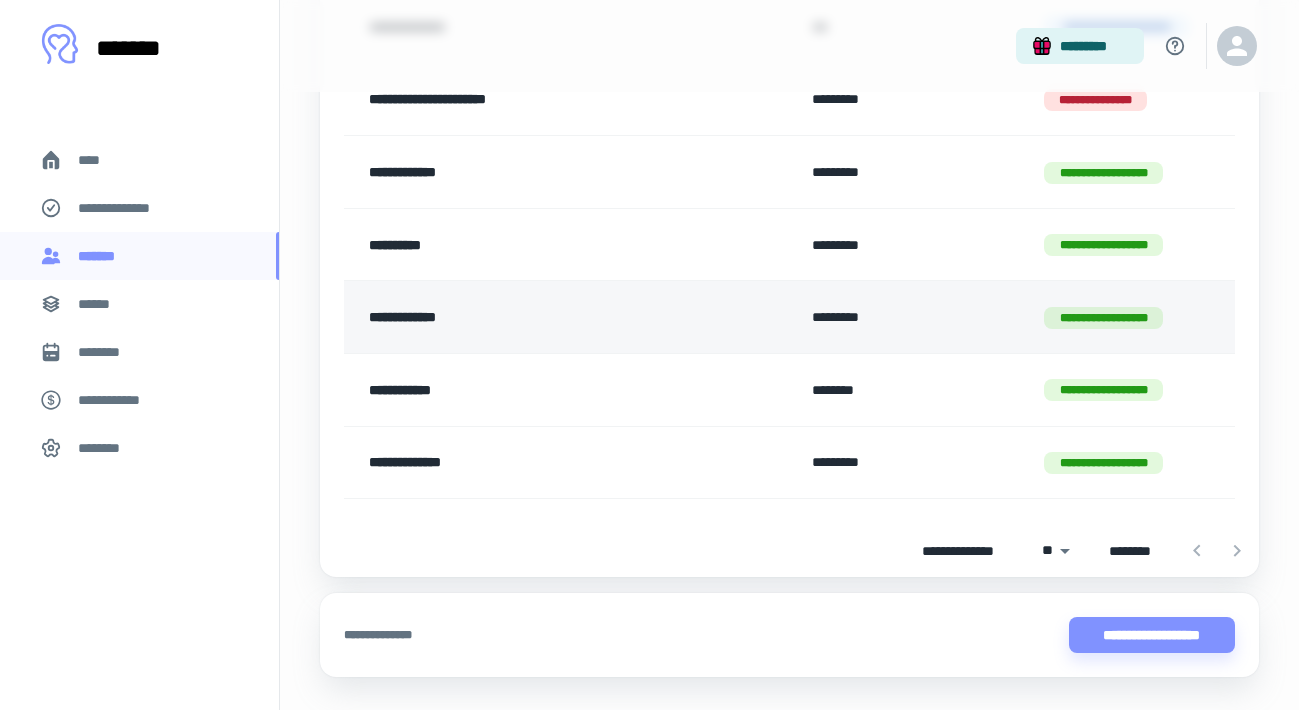 click on "**********" at bounding box center (537, 317) 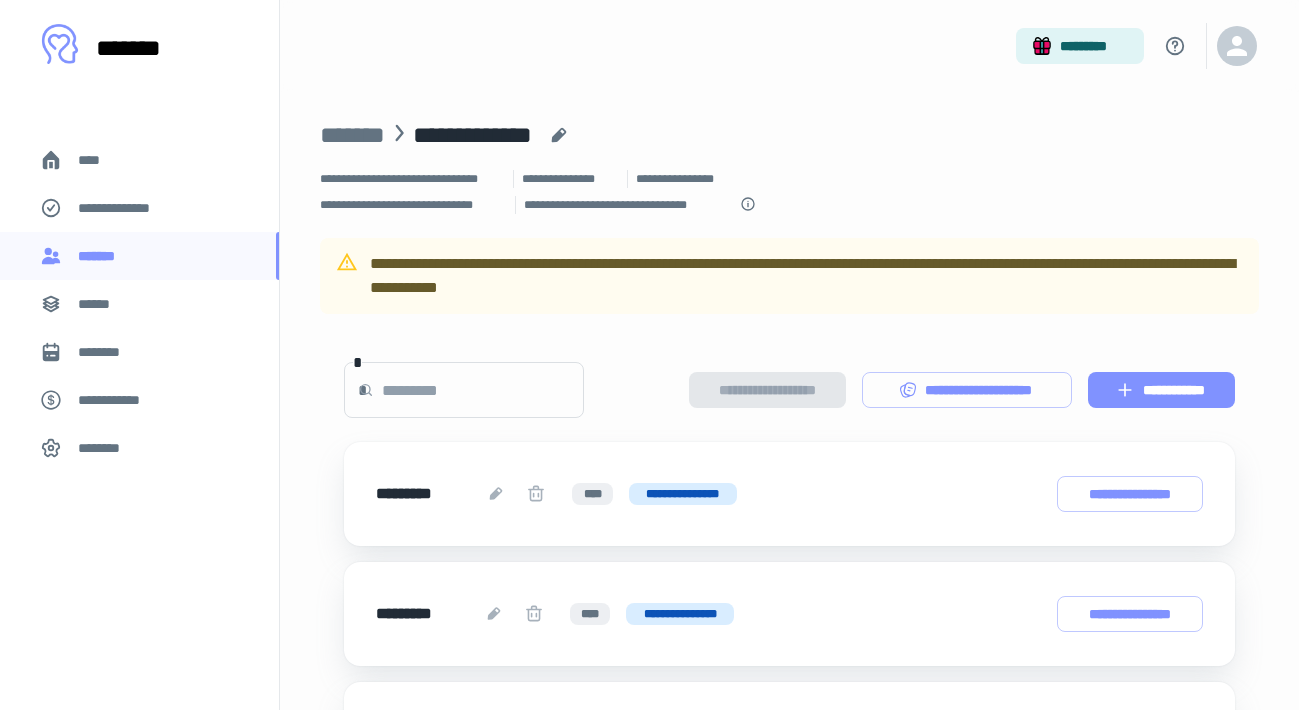 click on "**********" at bounding box center (1161, 390) 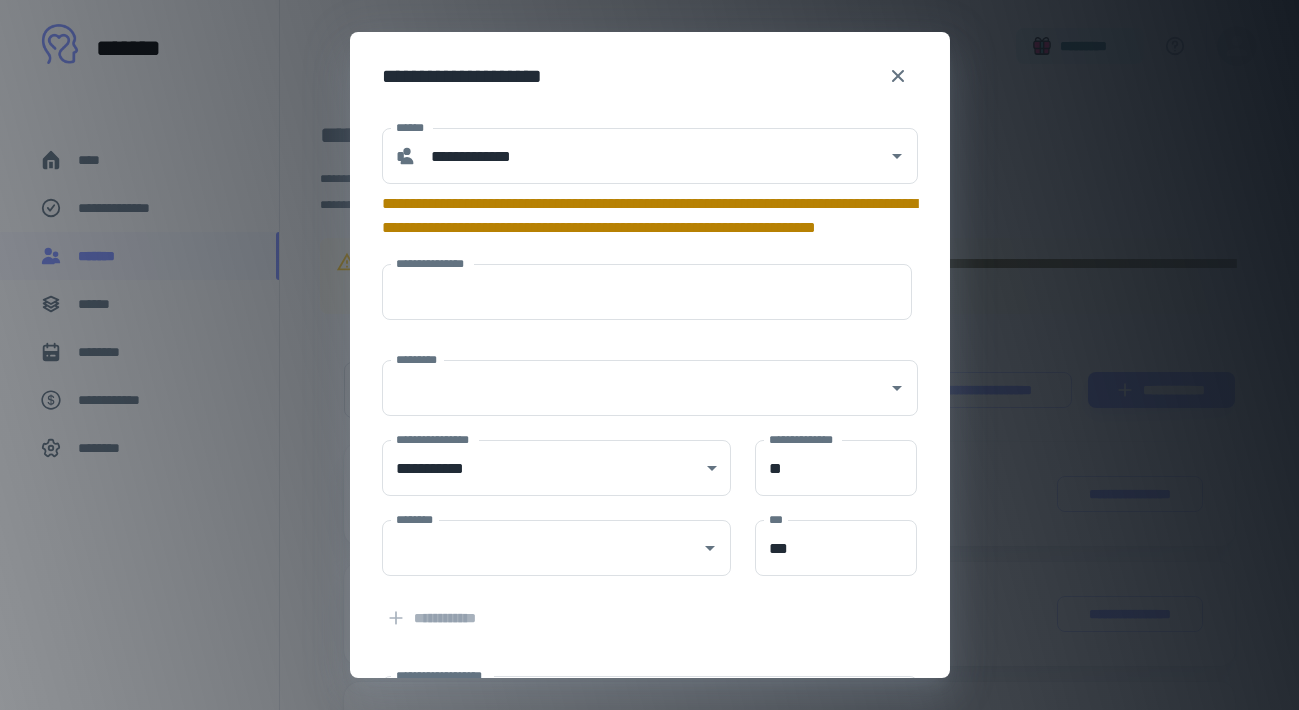 type on "**********" 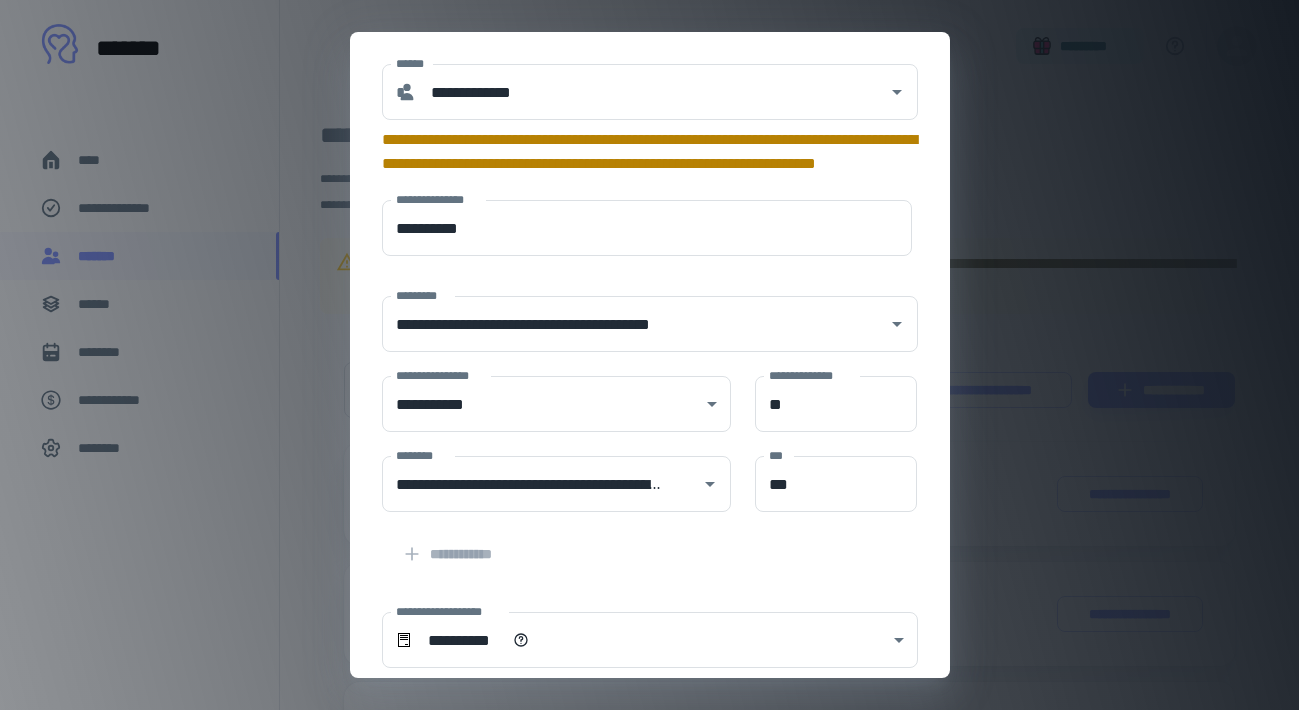 scroll, scrollTop: 53, scrollLeft: 0, axis: vertical 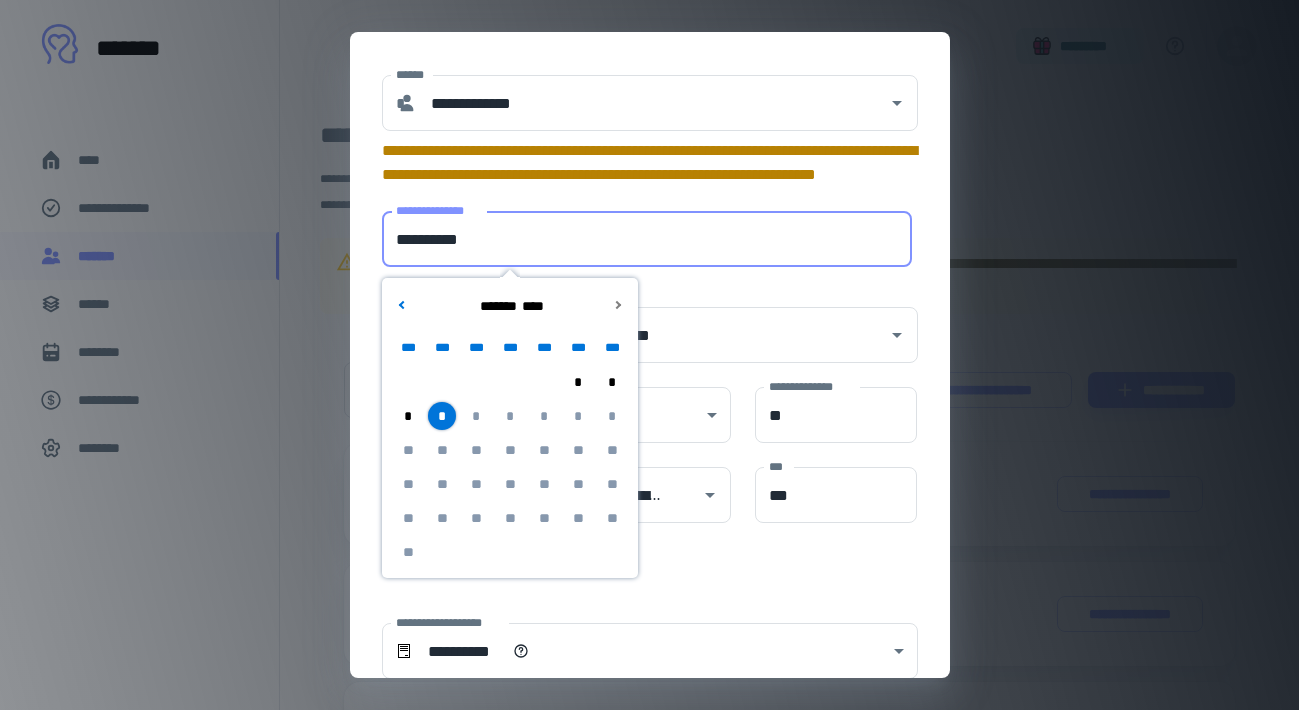 click on "**********" at bounding box center (647, 239) 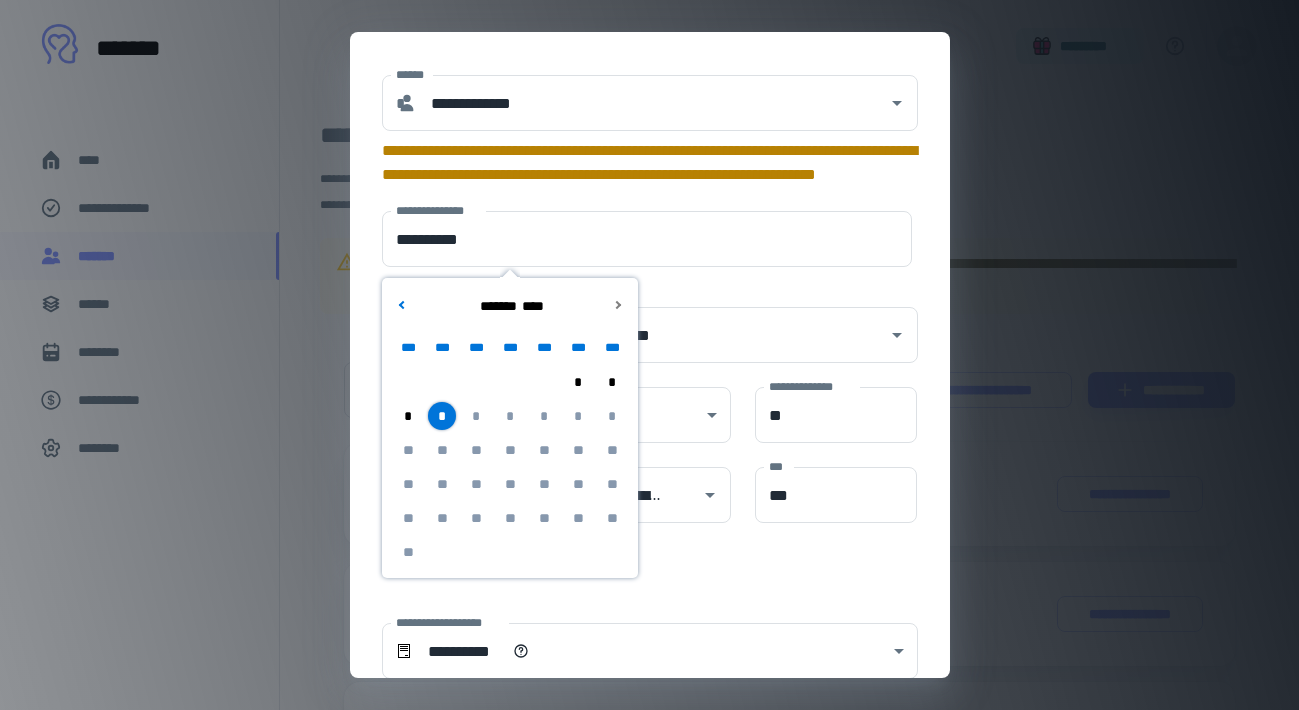 click on "****** * ****" at bounding box center (510, 306) 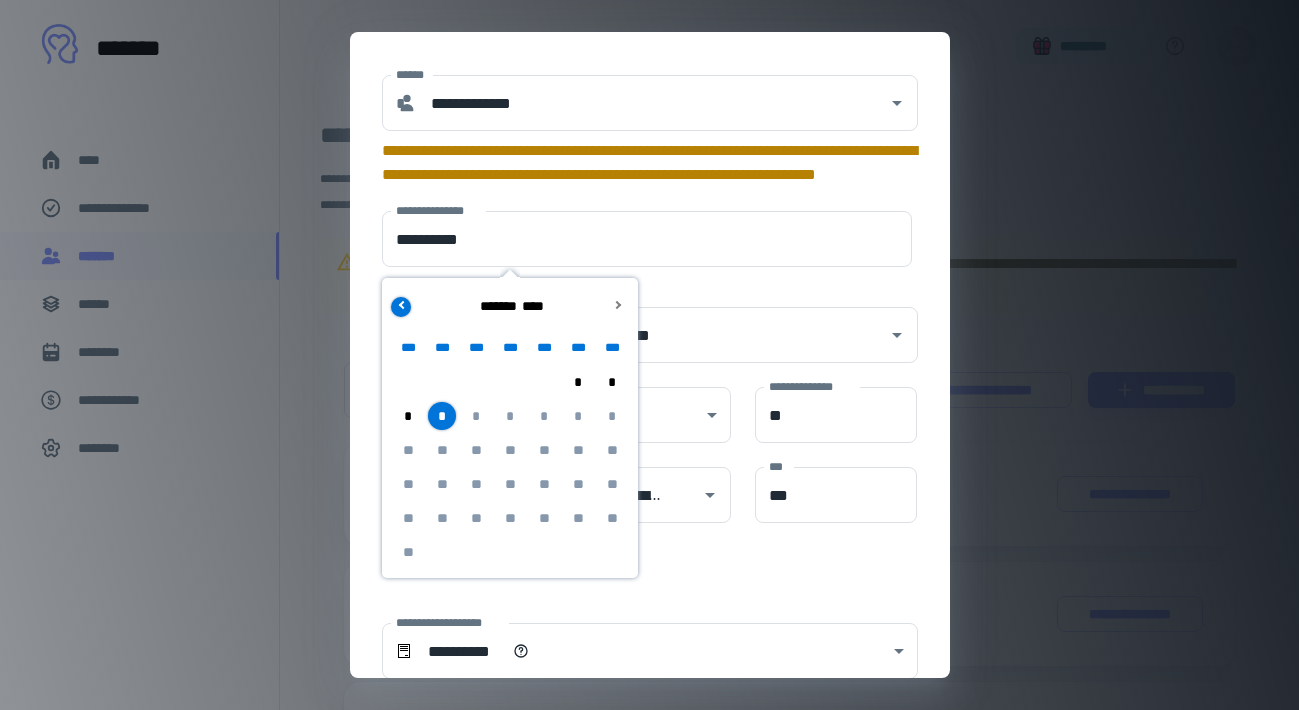 click at bounding box center [401, 307] 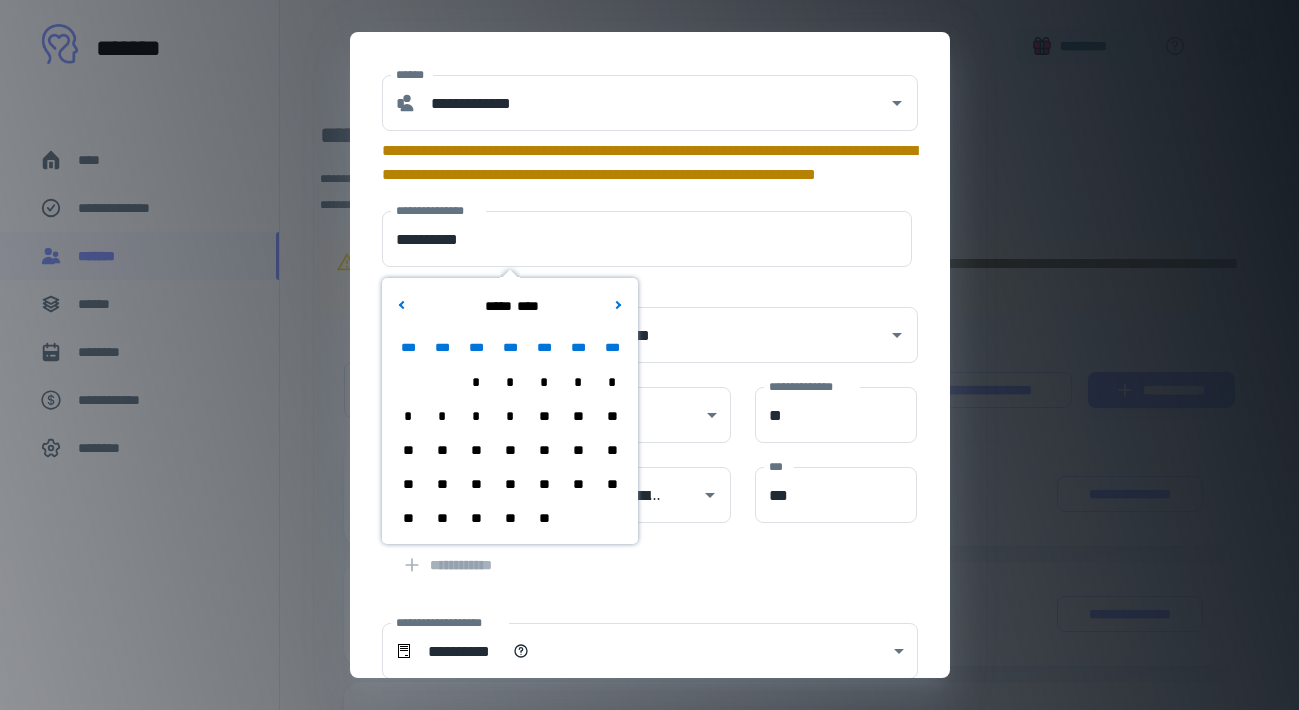 click on "**" at bounding box center (544, 518) 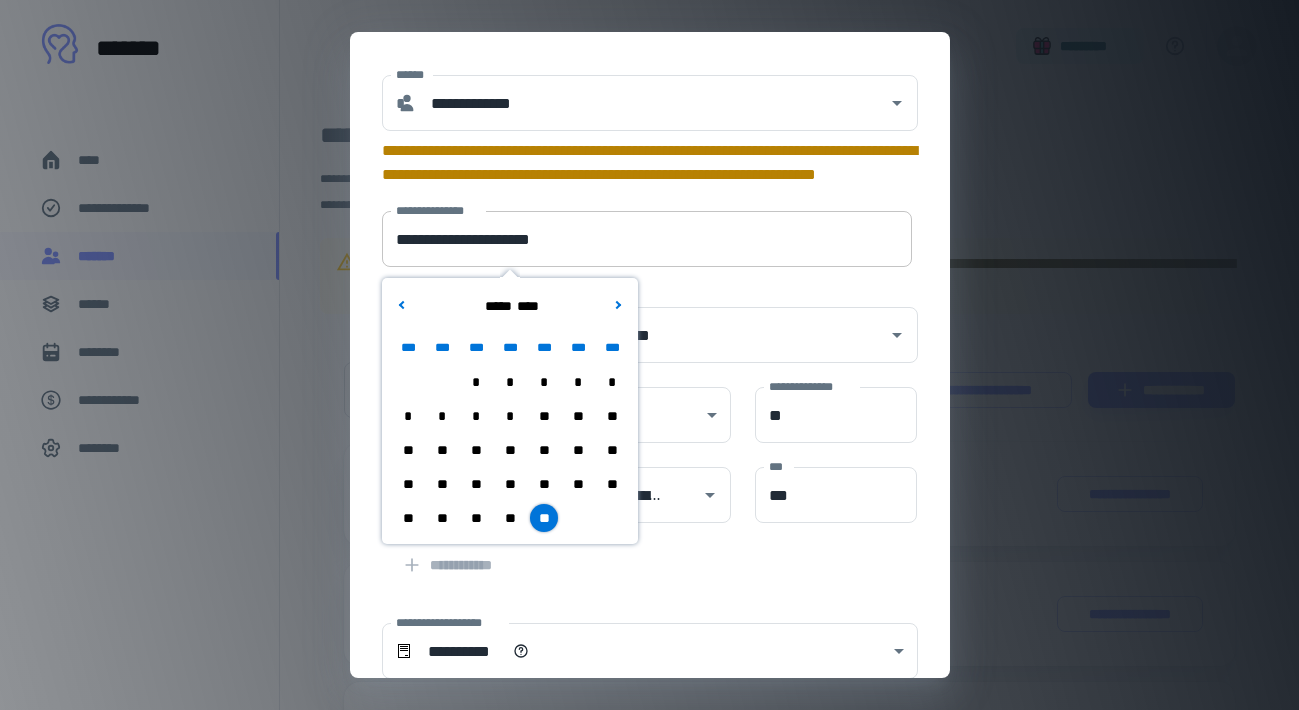 click on "**********" at bounding box center (647, 239) 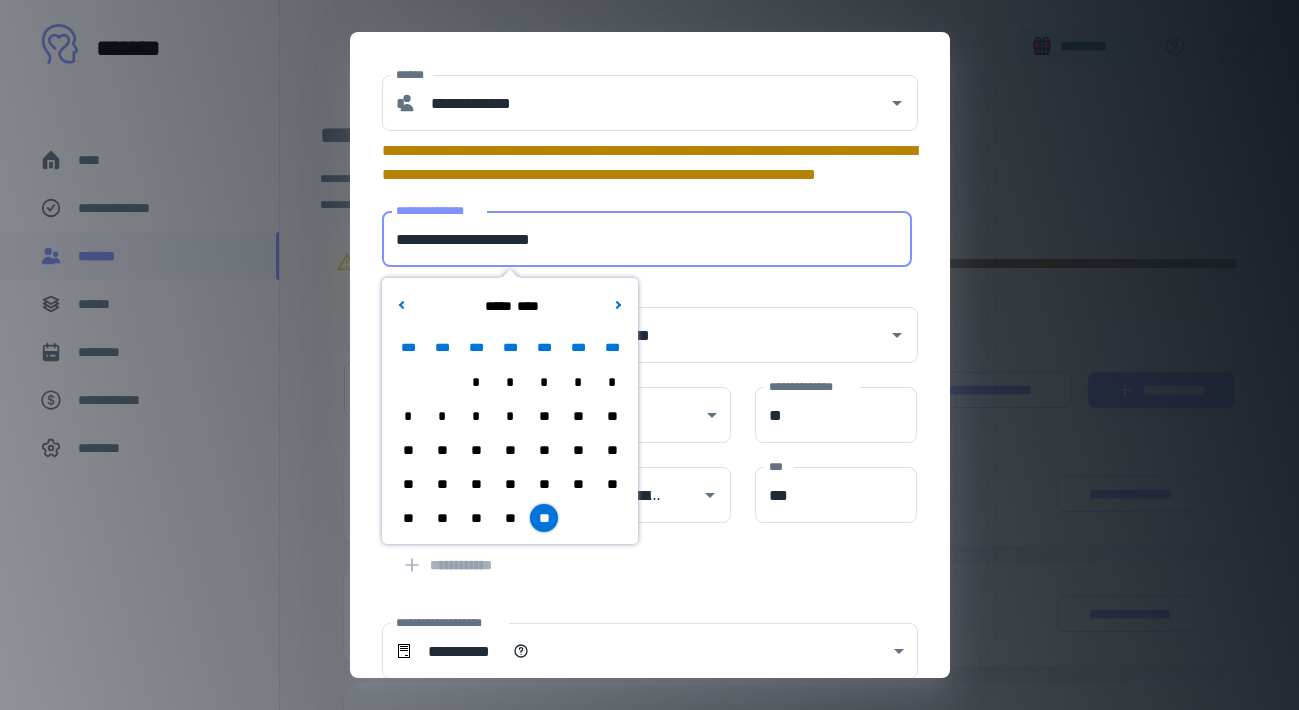 drag, startPoint x: 497, startPoint y: 235, endPoint x: 307, endPoint y: 227, distance: 190.16835 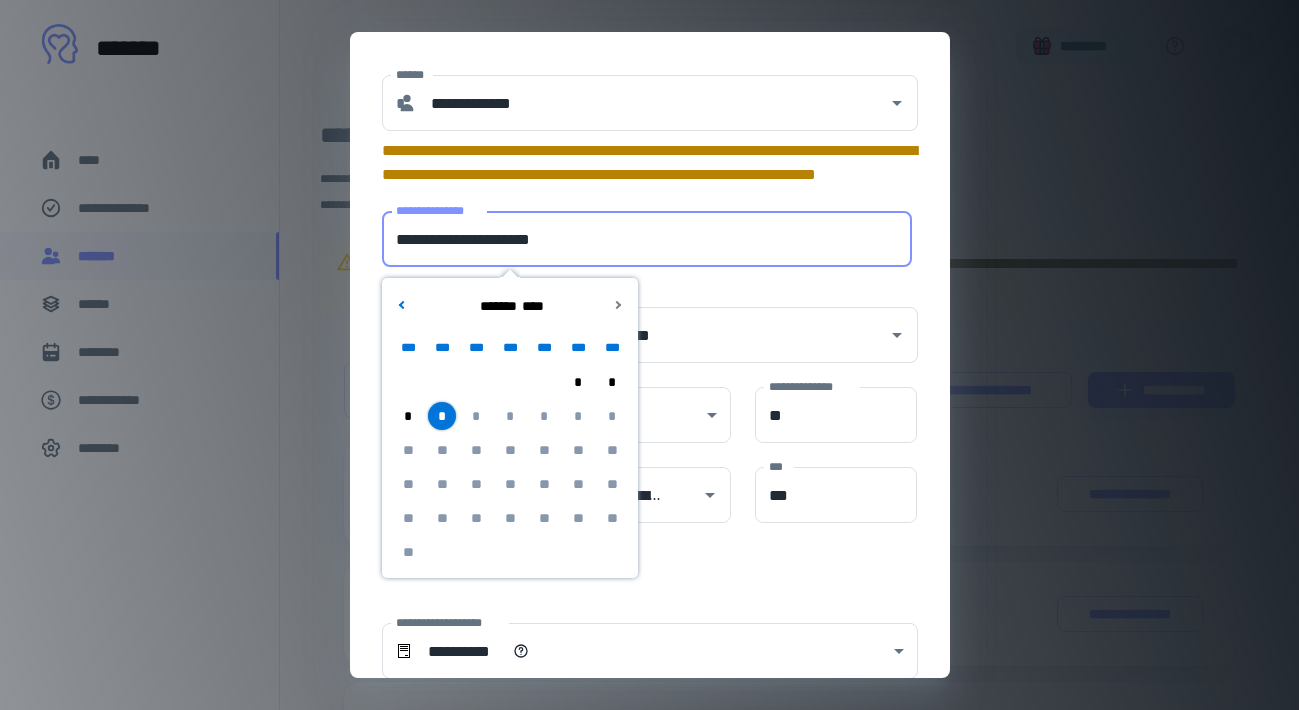 drag, startPoint x: 591, startPoint y: 243, endPoint x: 266, endPoint y: 233, distance: 325.1538 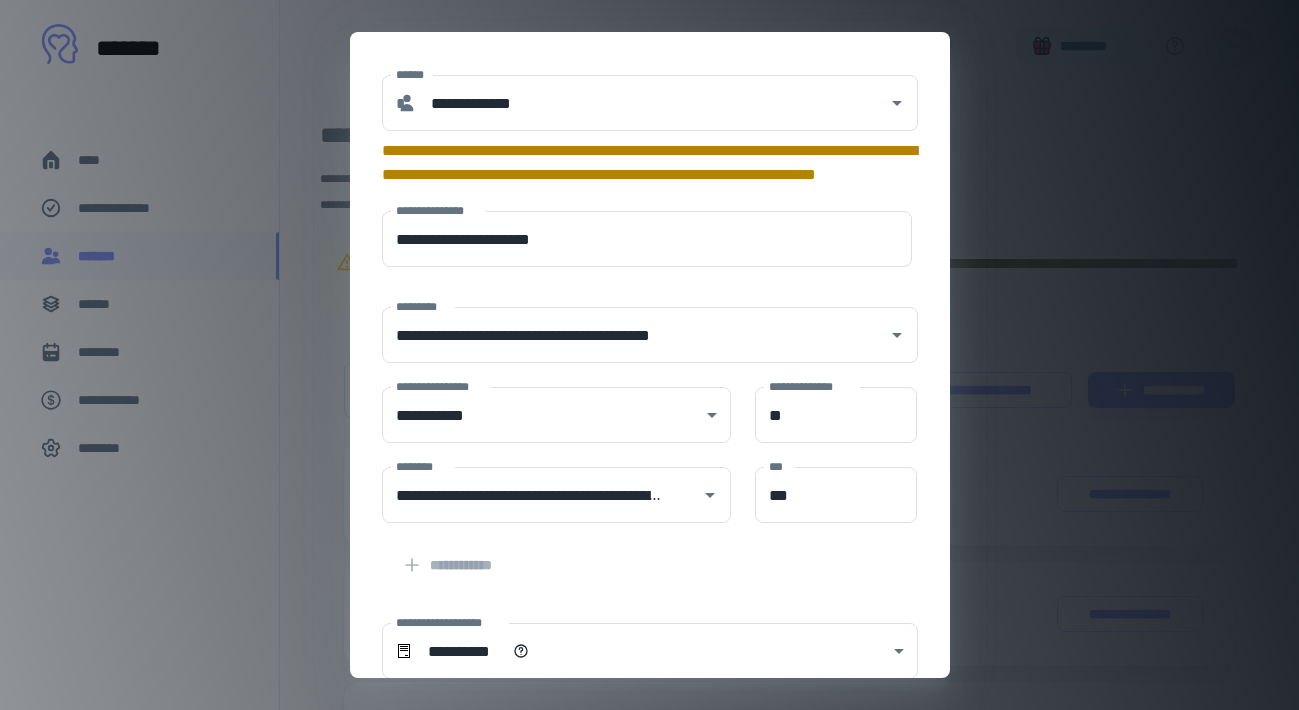 click on "**********" at bounding box center (649, 355) 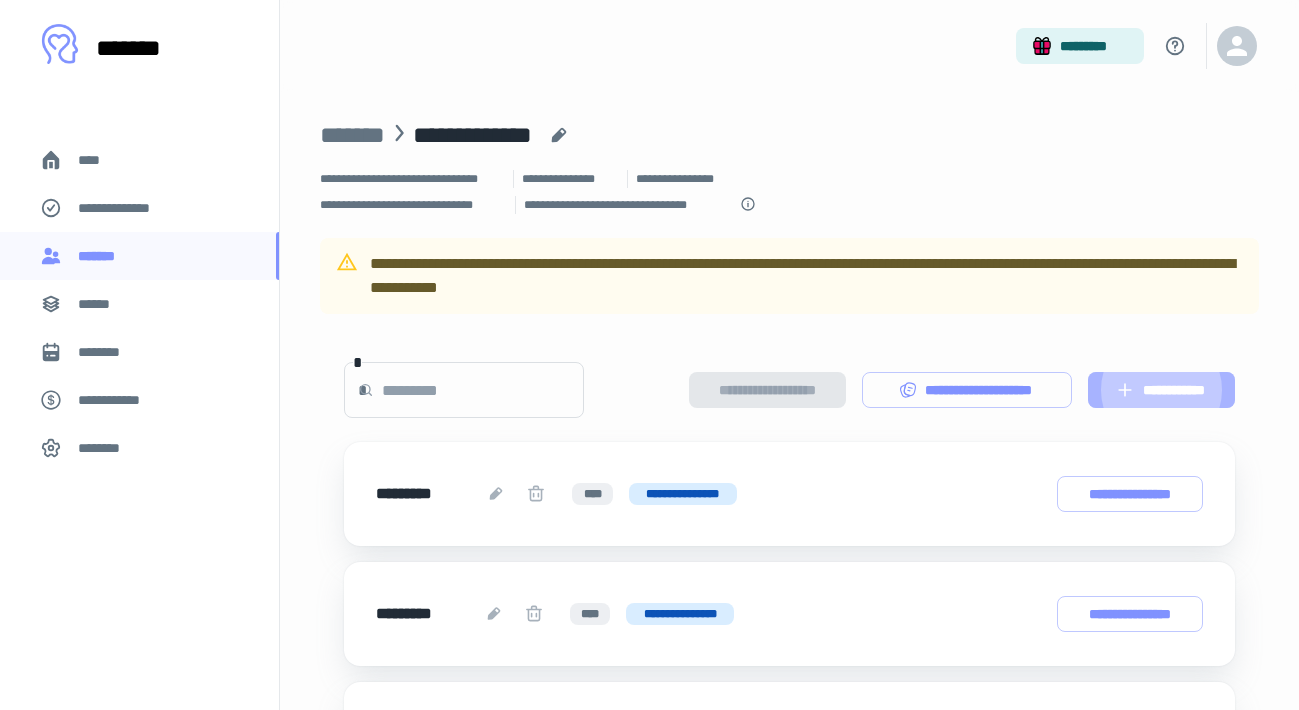 click on "**********" at bounding box center (1161, 390) 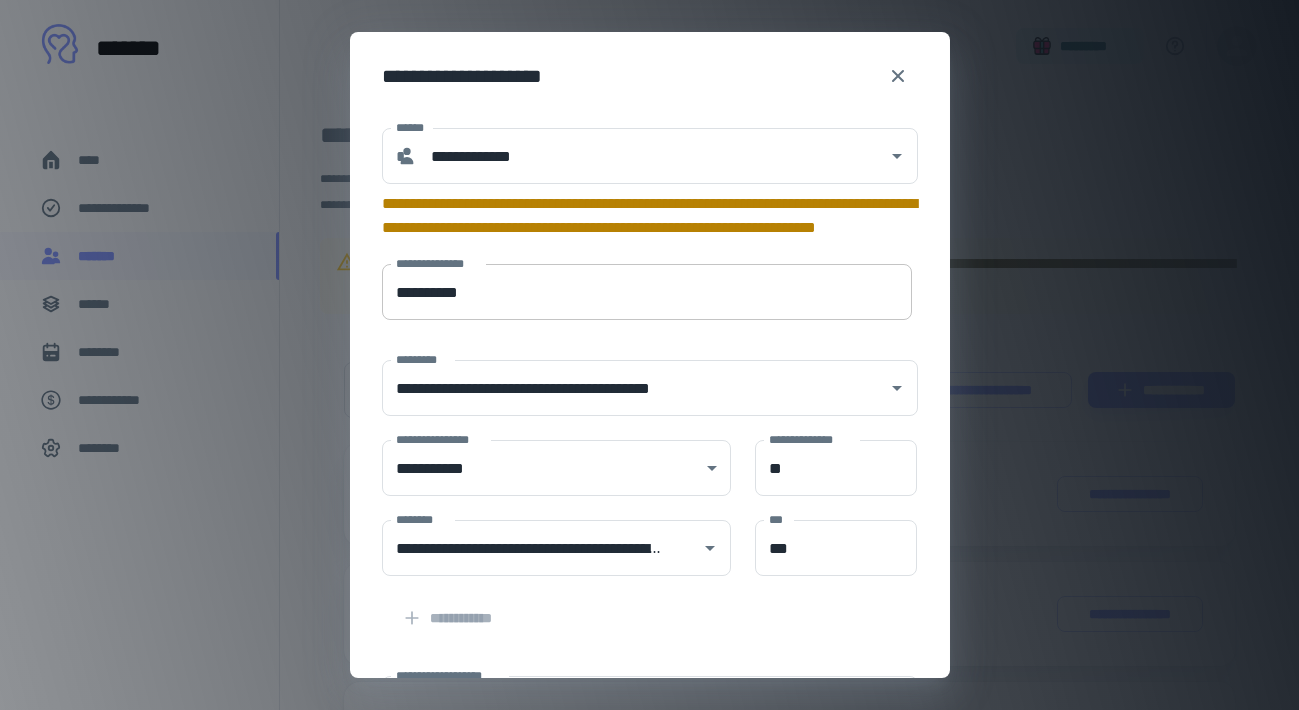 click on "**********" at bounding box center (647, 292) 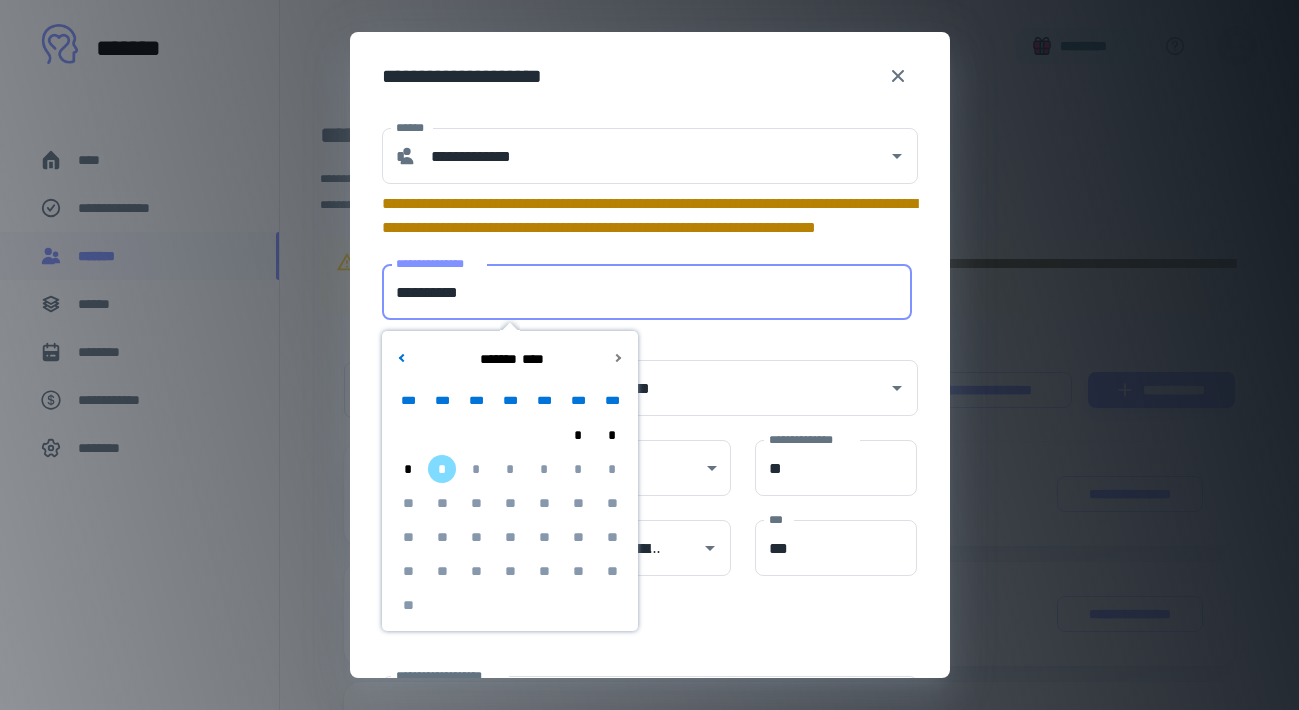 type on "**********" 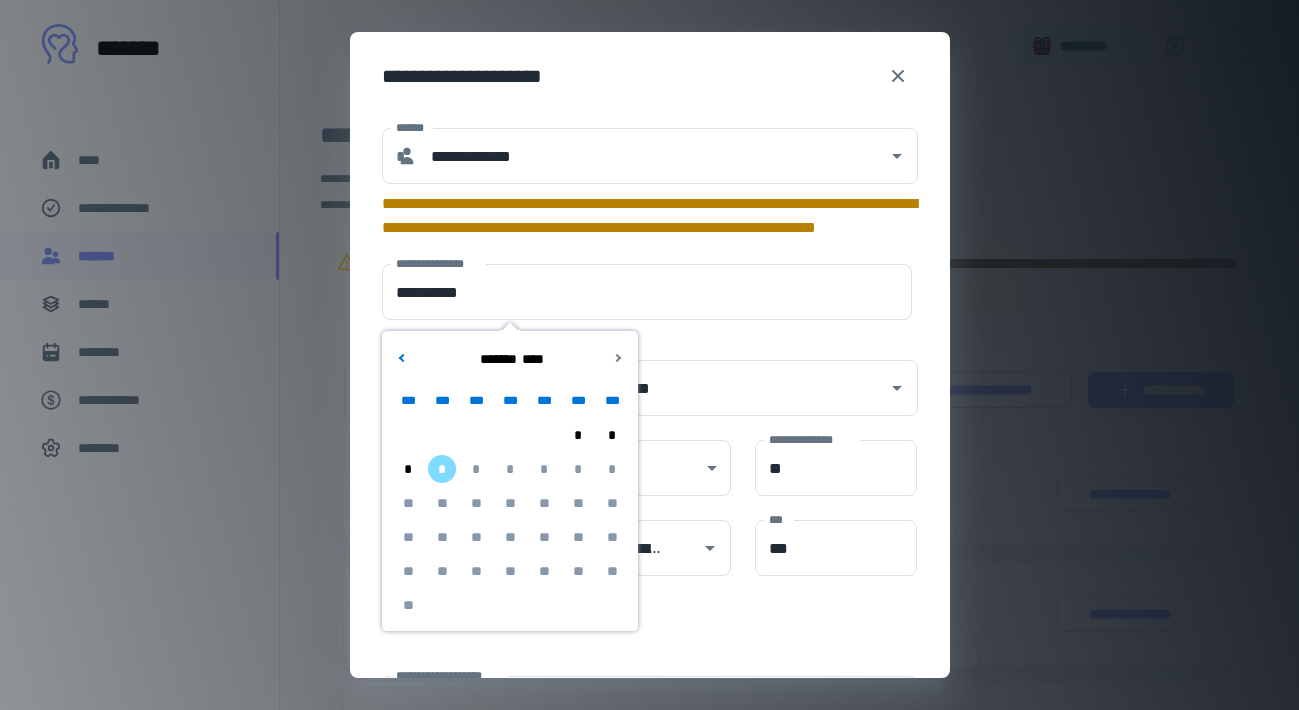 click on "**********" at bounding box center (650, 212) 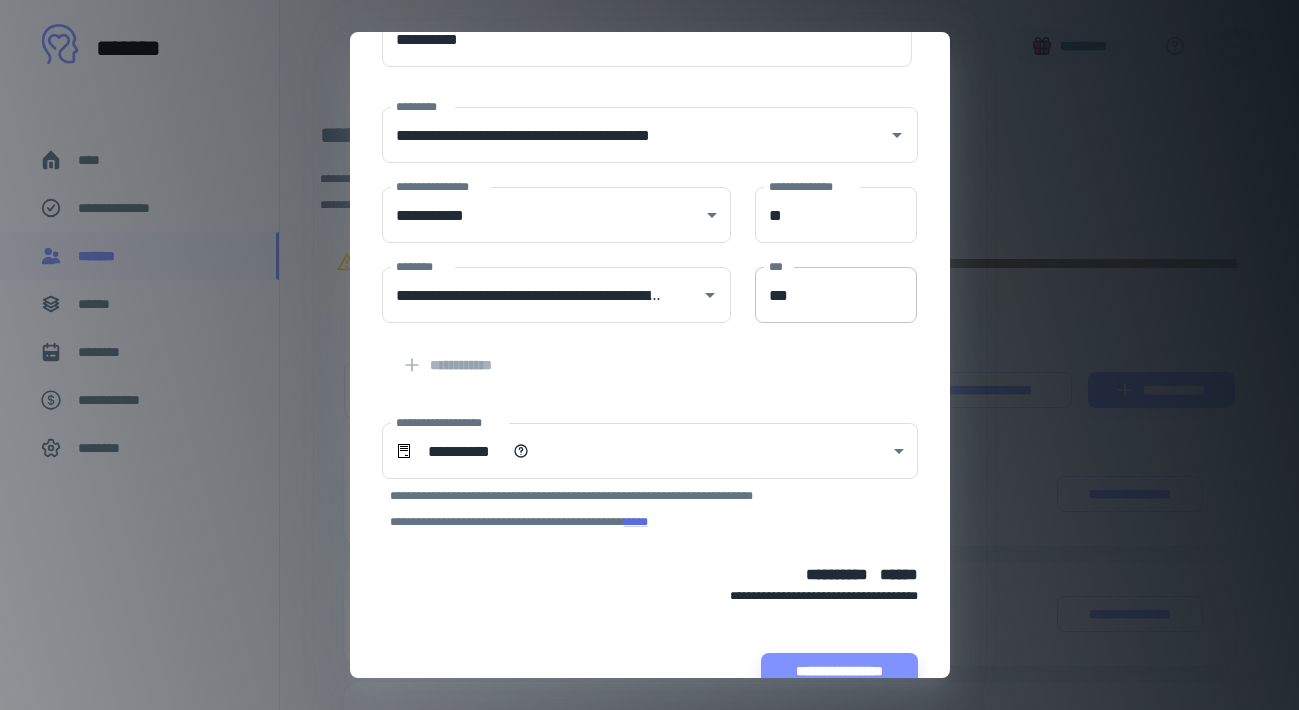 scroll, scrollTop: 296, scrollLeft: 0, axis: vertical 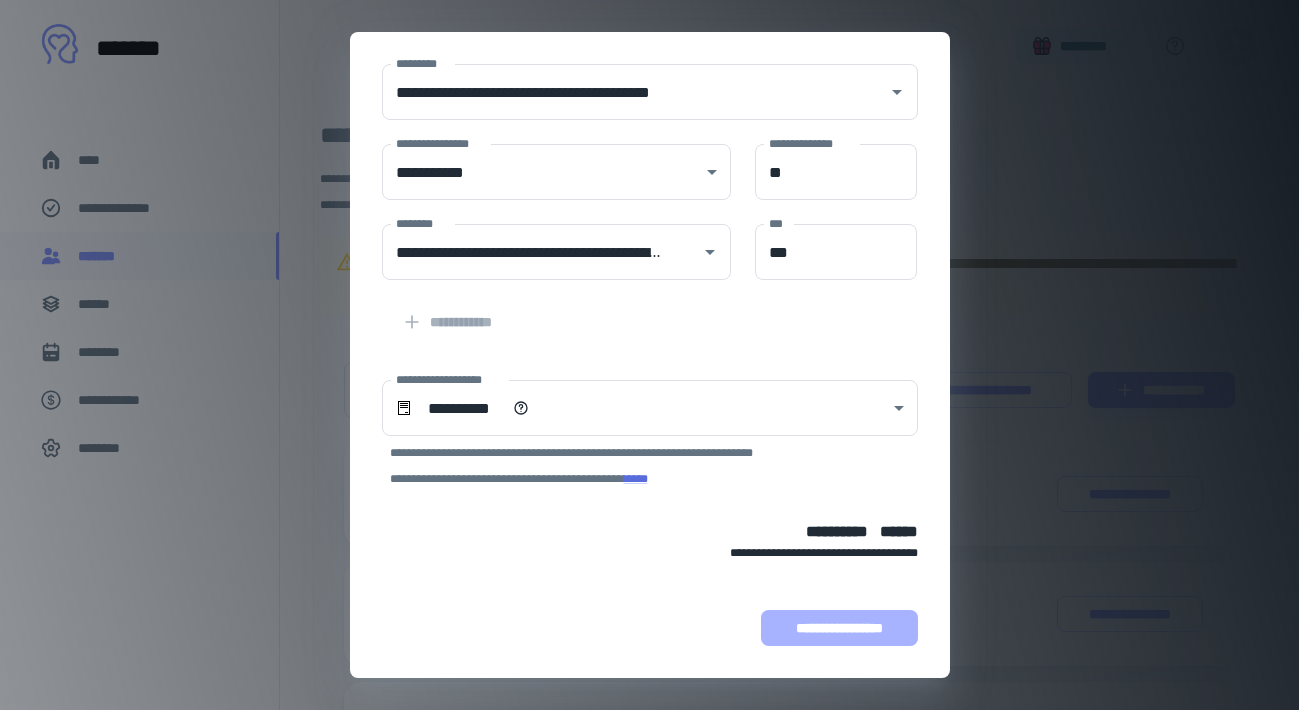 click on "**********" at bounding box center [839, 628] 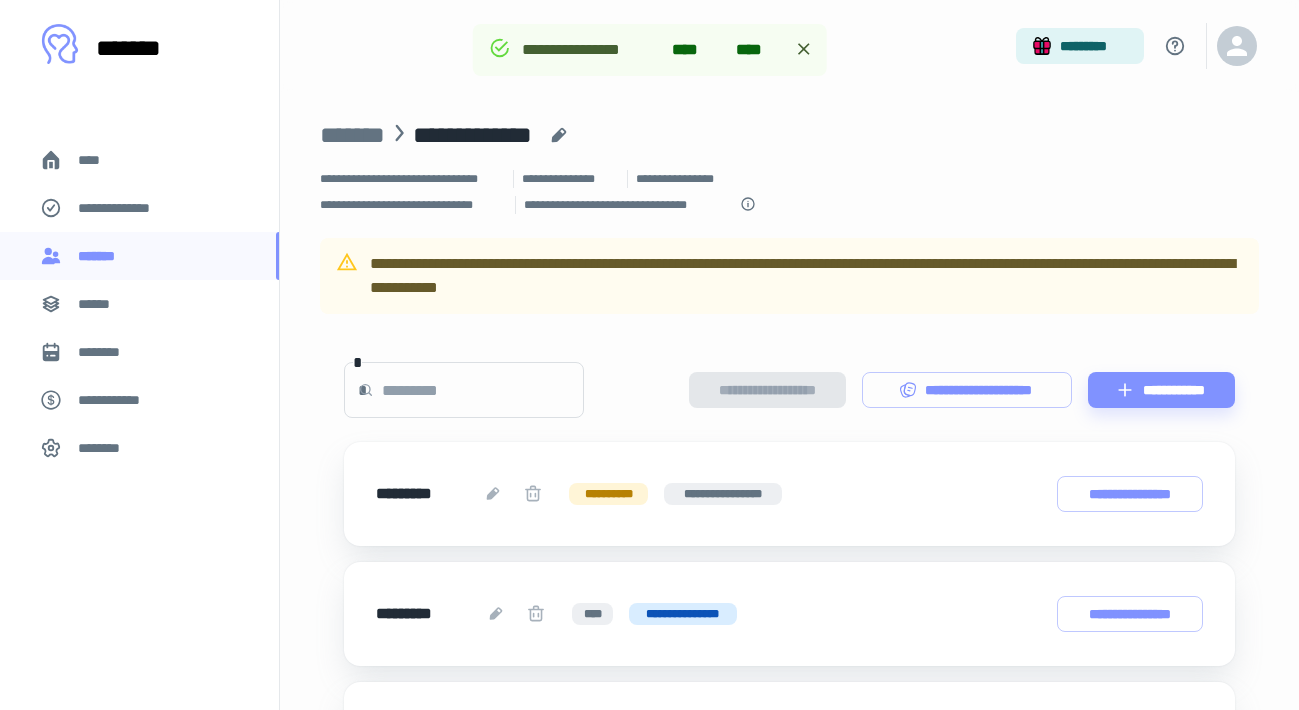 scroll, scrollTop: 422, scrollLeft: 0, axis: vertical 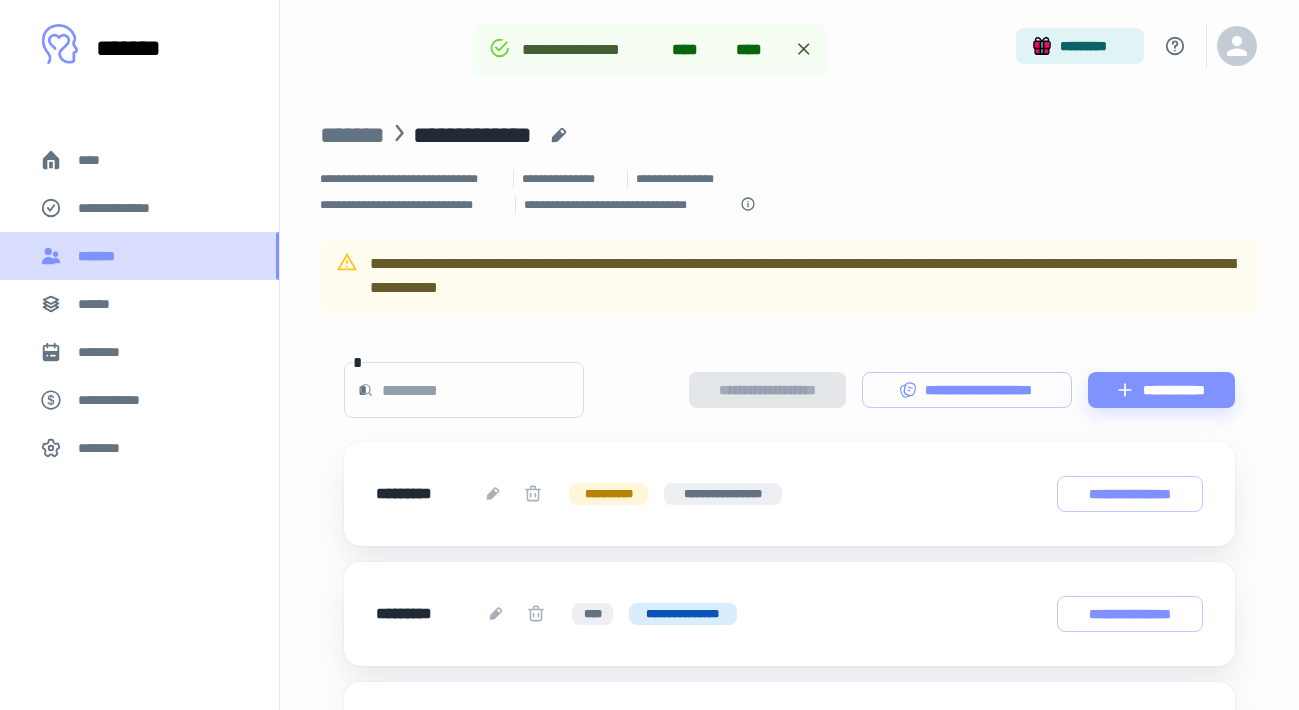 click on "*******" at bounding box center (139, 256) 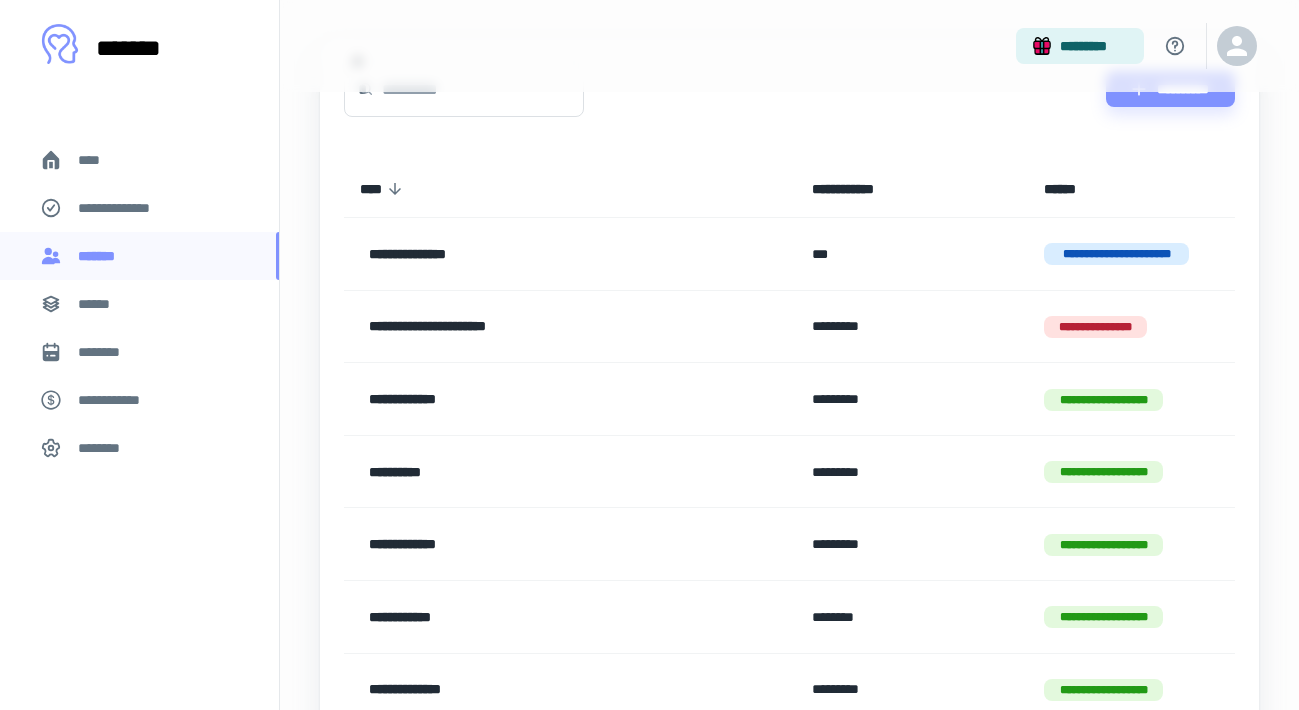 scroll, scrollTop: 201, scrollLeft: 0, axis: vertical 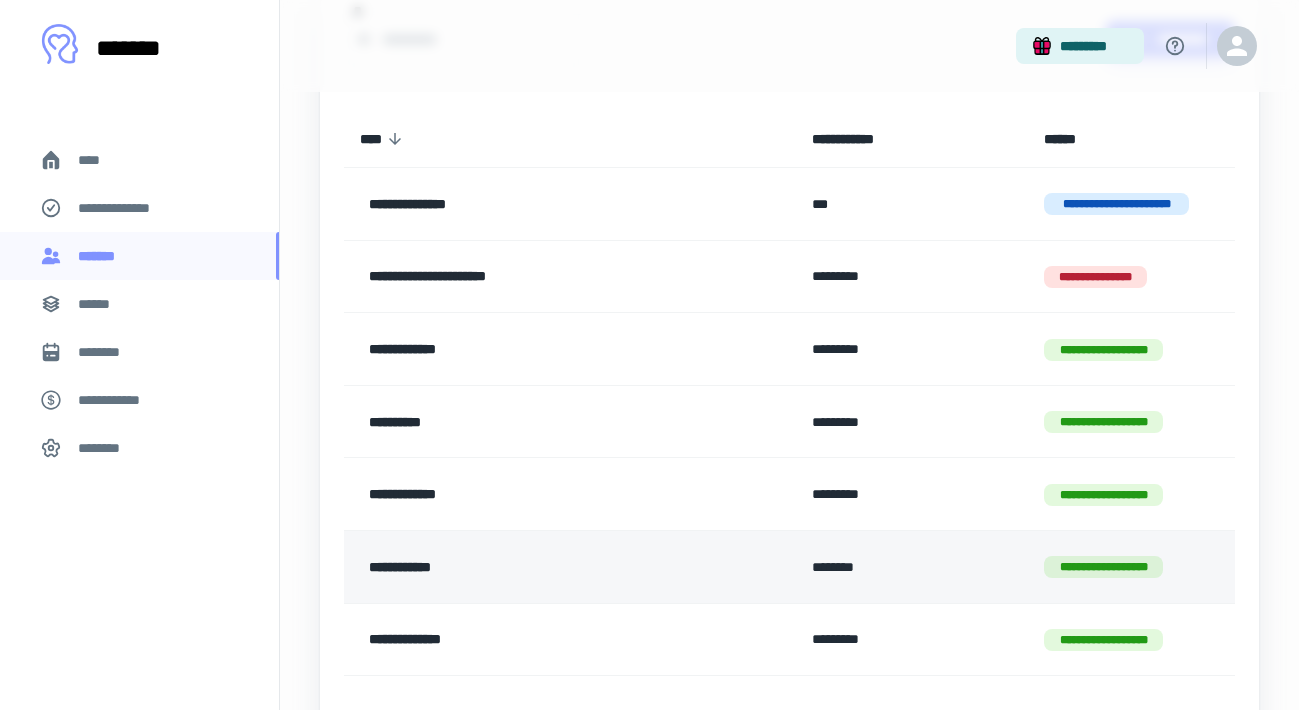click on "**********" at bounding box center [537, 567] 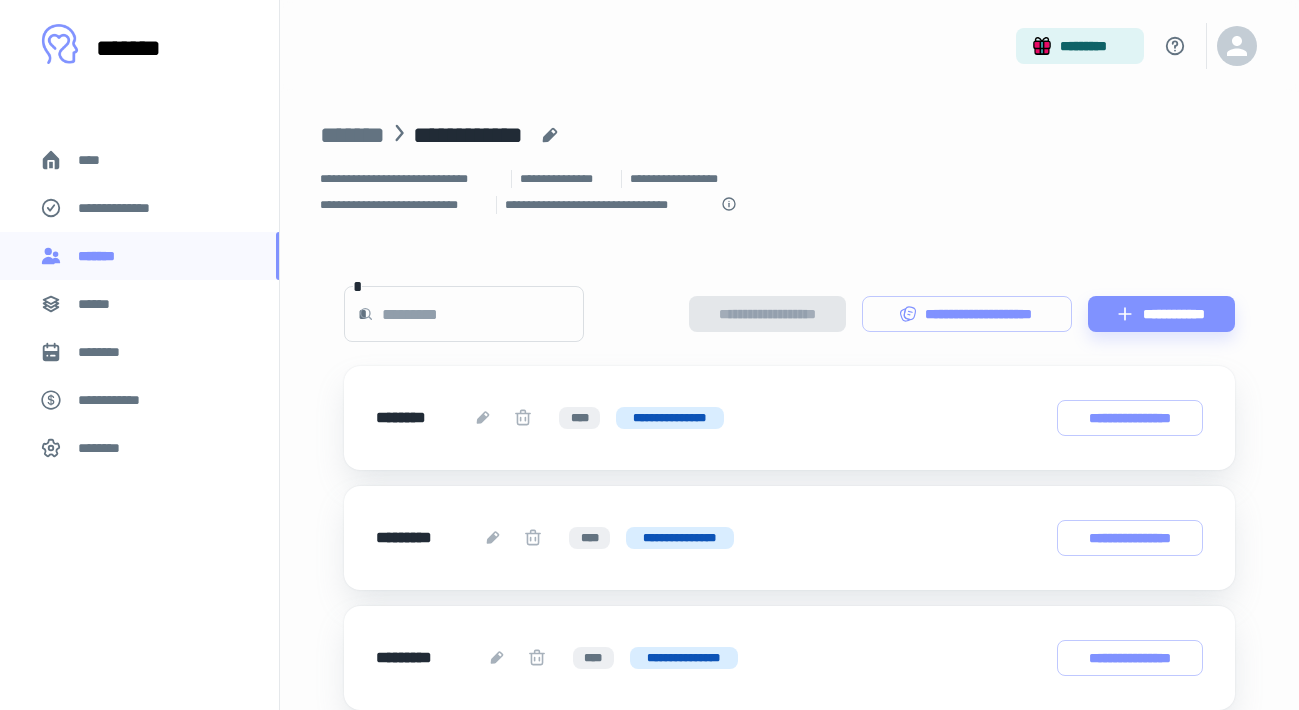 scroll, scrollTop: 260, scrollLeft: 0, axis: vertical 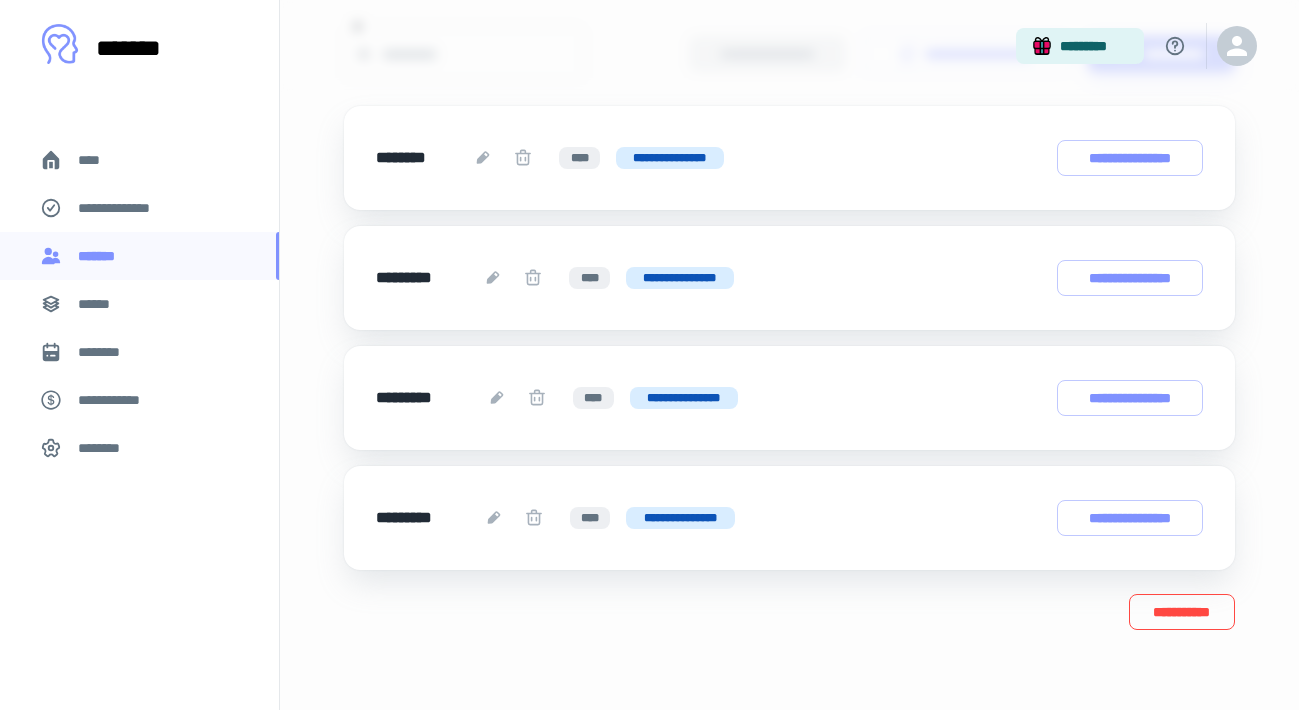 click on "**********" at bounding box center [1182, 612] 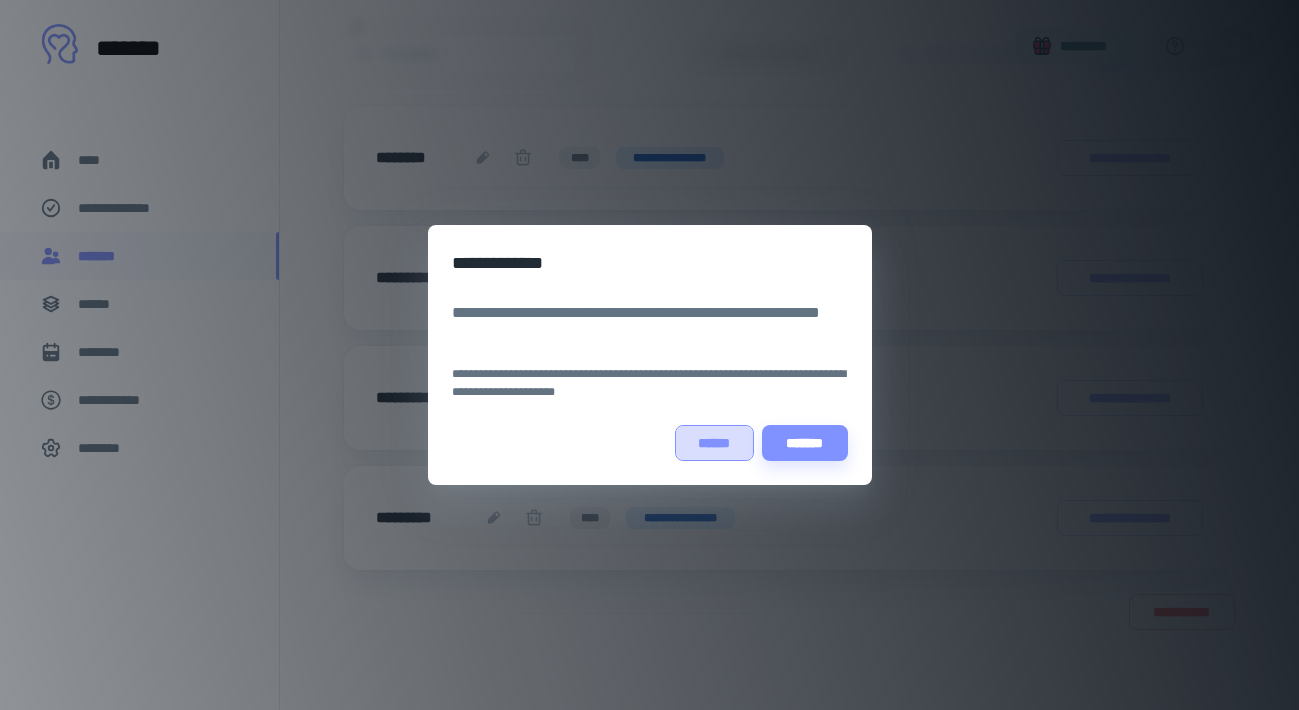 click on "******" at bounding box center (714, 443) 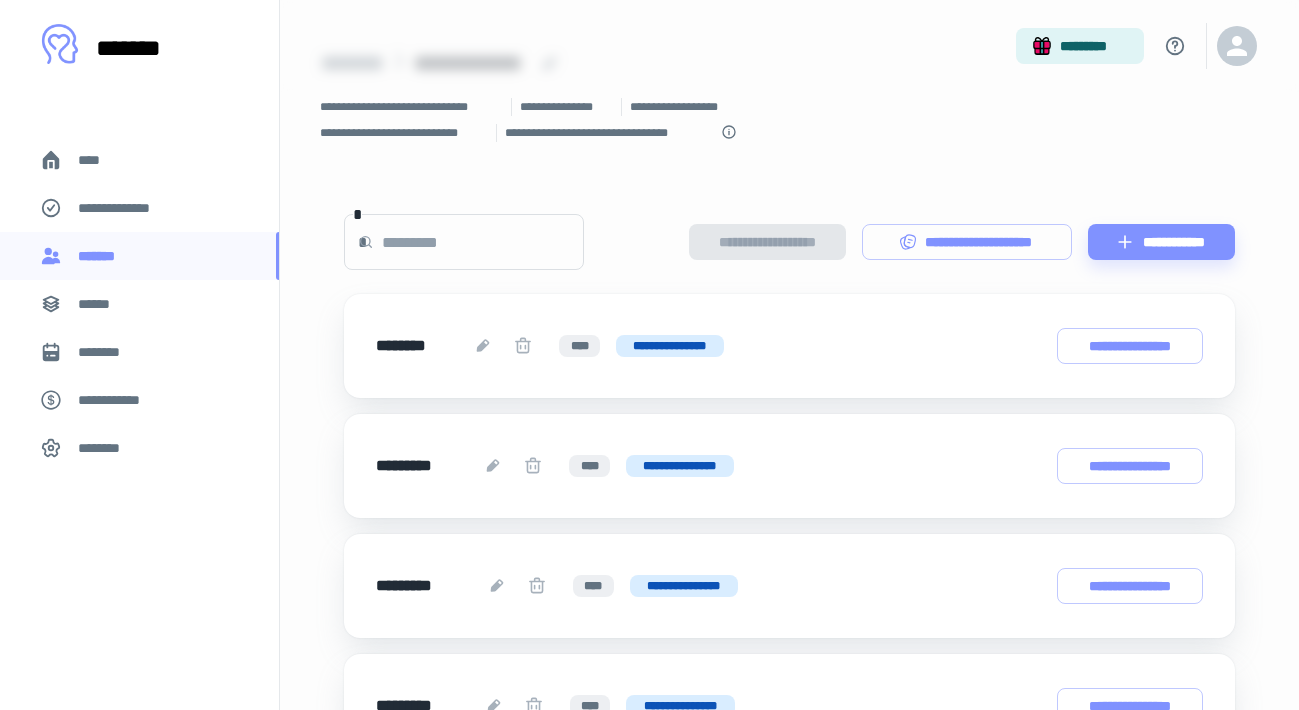 scroll, scrollTop: 0, scrollLeft: 0, axis: both 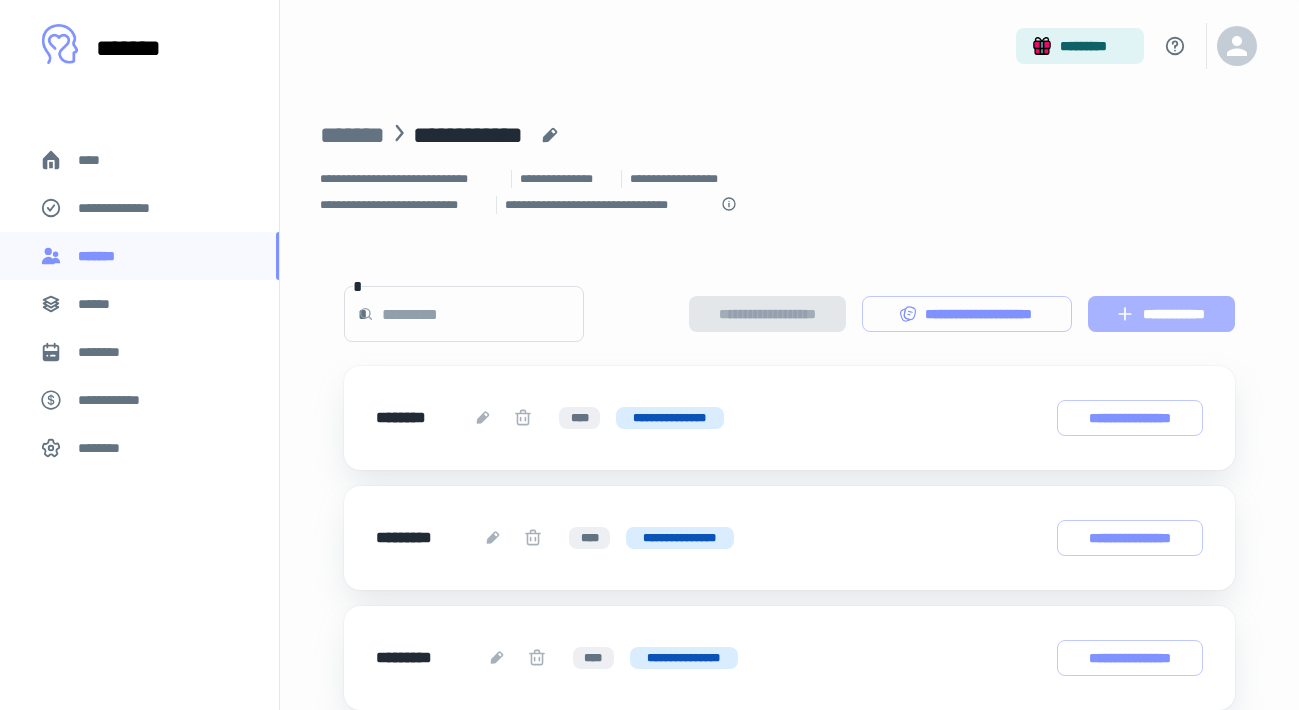 click 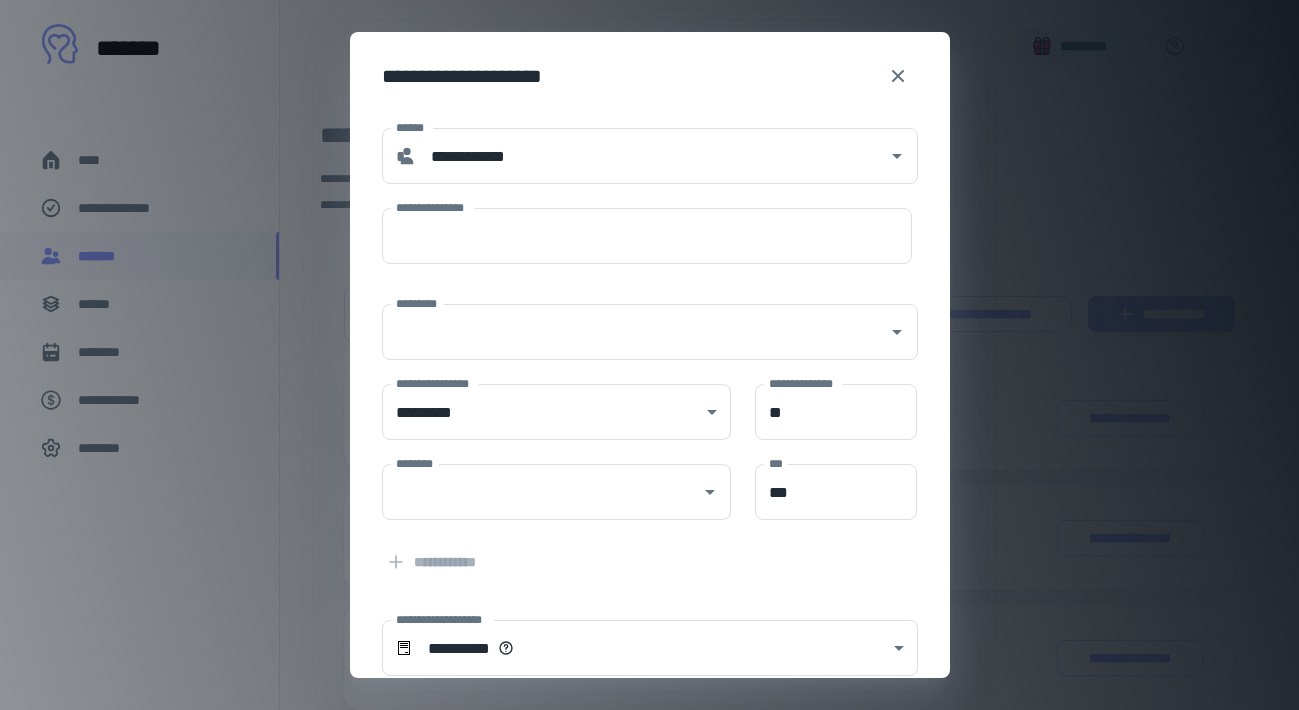 type on "**********" 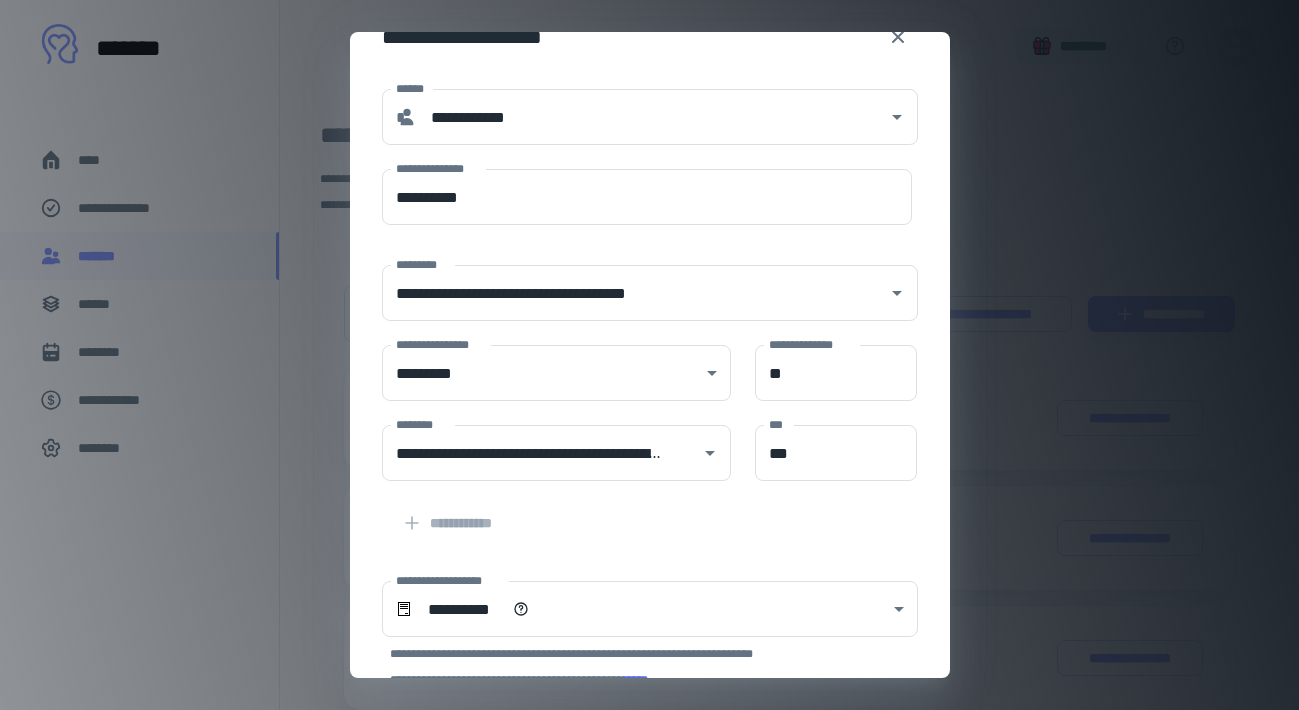 scroll, scrollTop: 52, scrollLeft: 0, axis: vertical 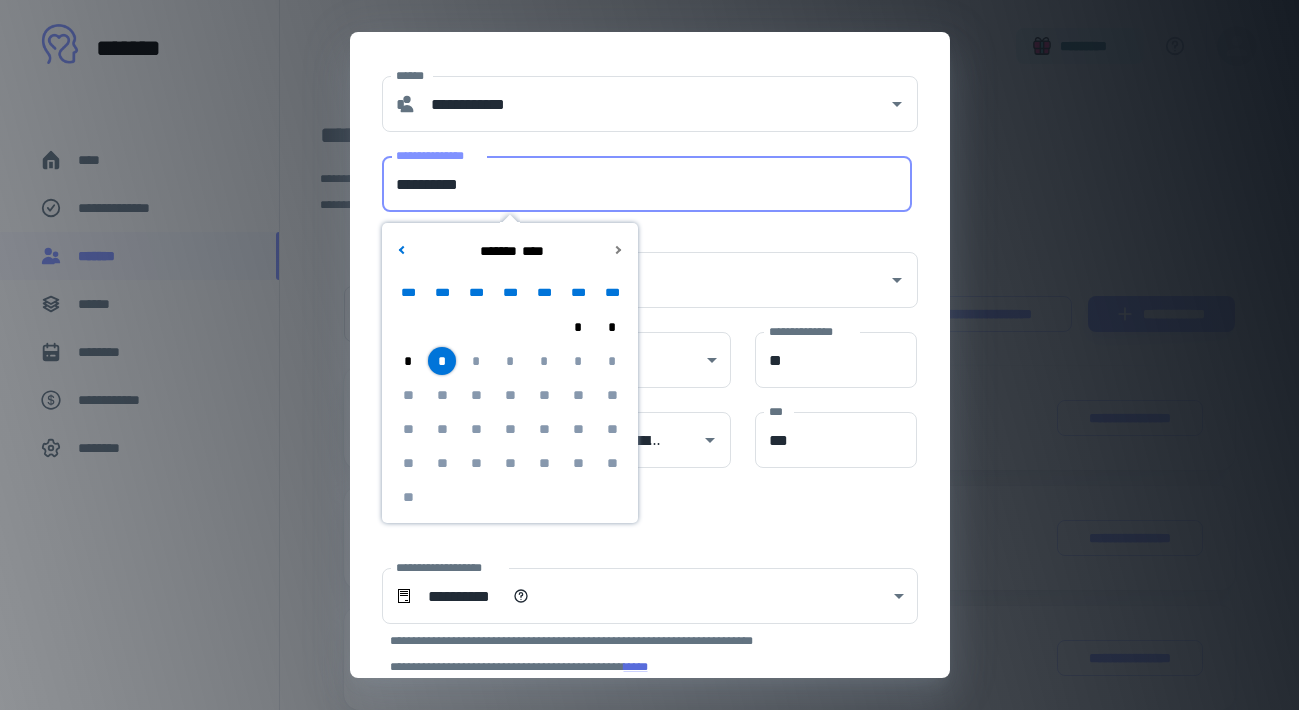 drag, startPoint x: 509, startPoint y: 171, endPoint x: 324, endPoint y: 174, distance: 185.02432 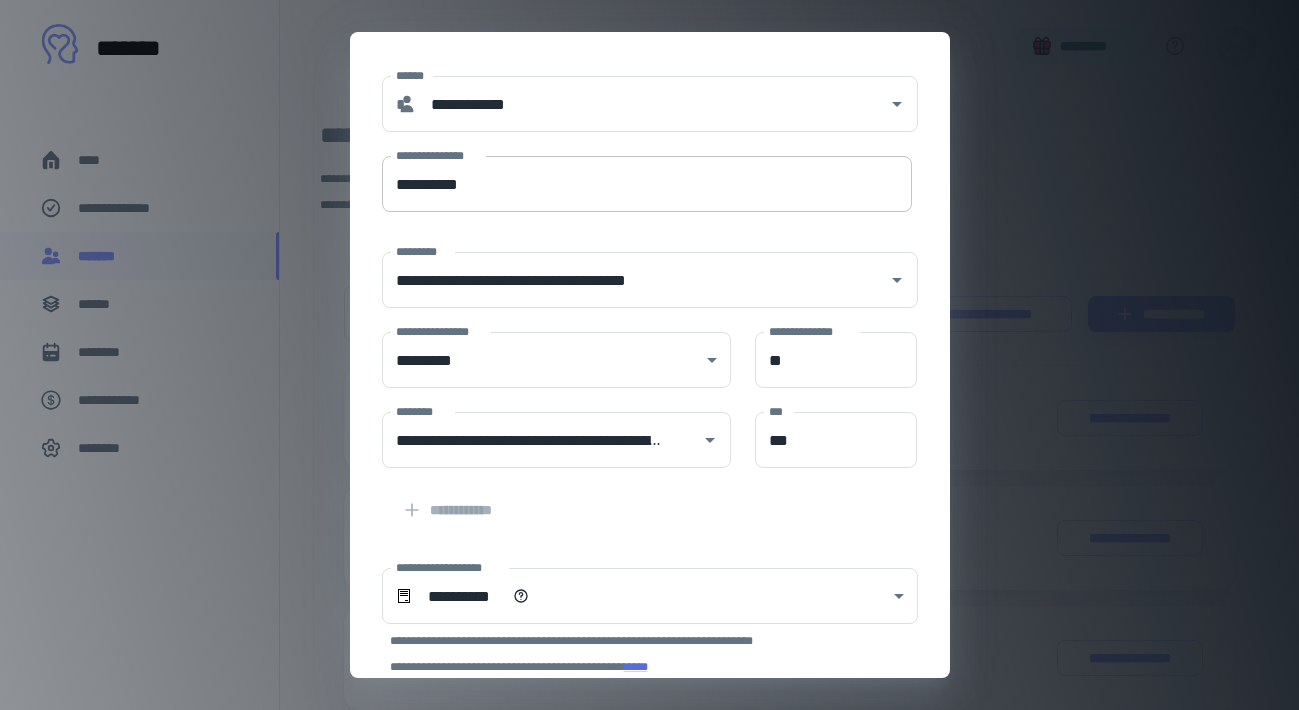 click on "**********" at bounding box center (647, 184) 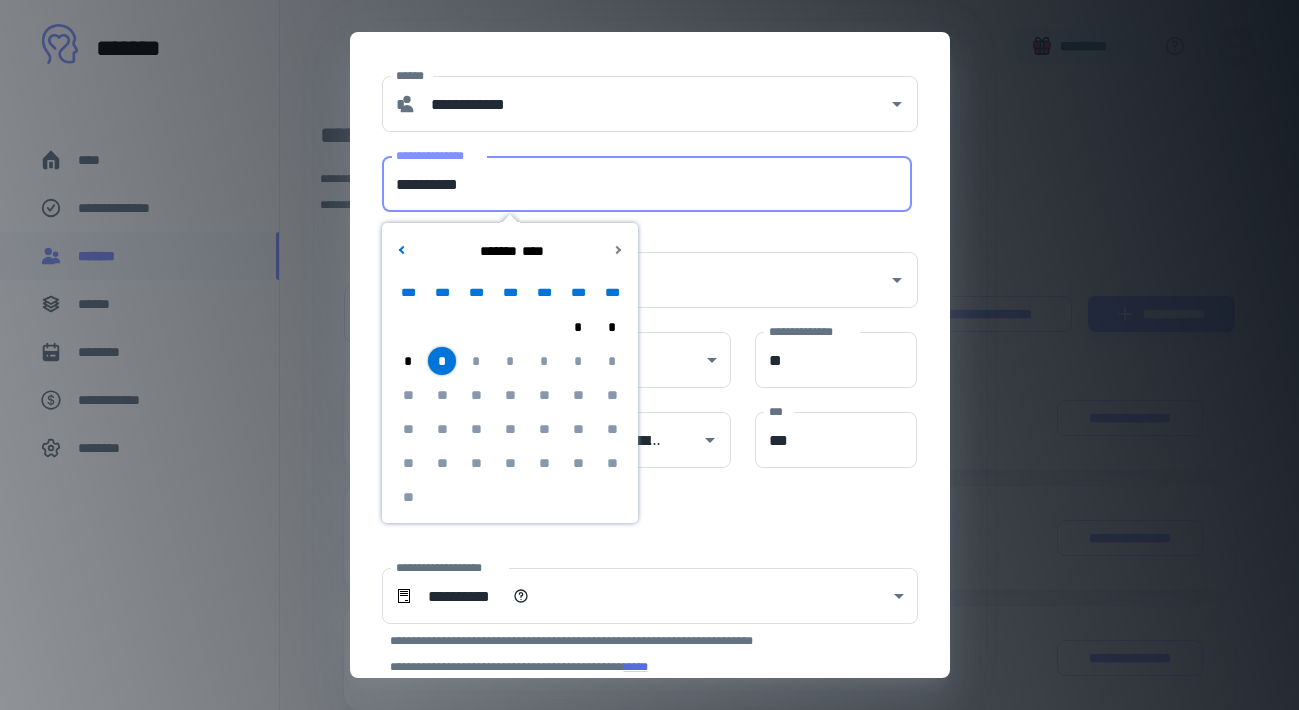 drag, startPoint x: 546, startPoint y: 183, endPoint x: 397, endPoint y: 185, distance: 149.01343 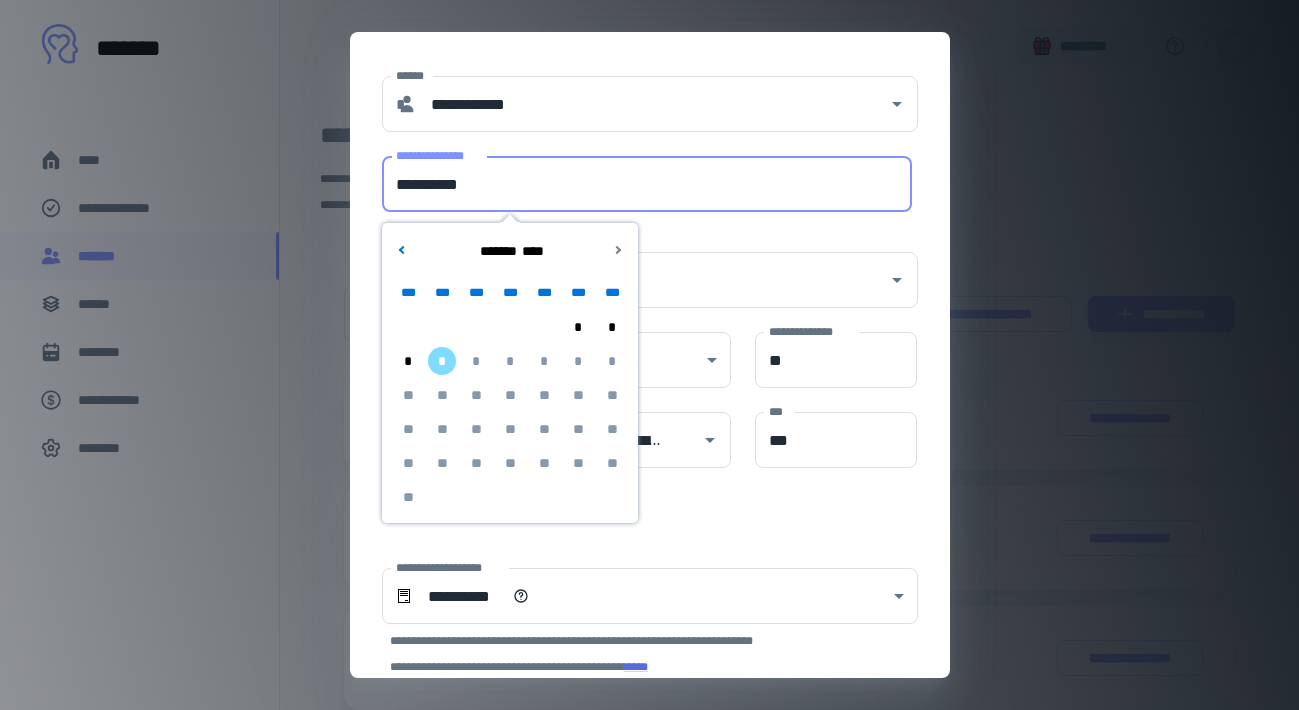 type on "**********" 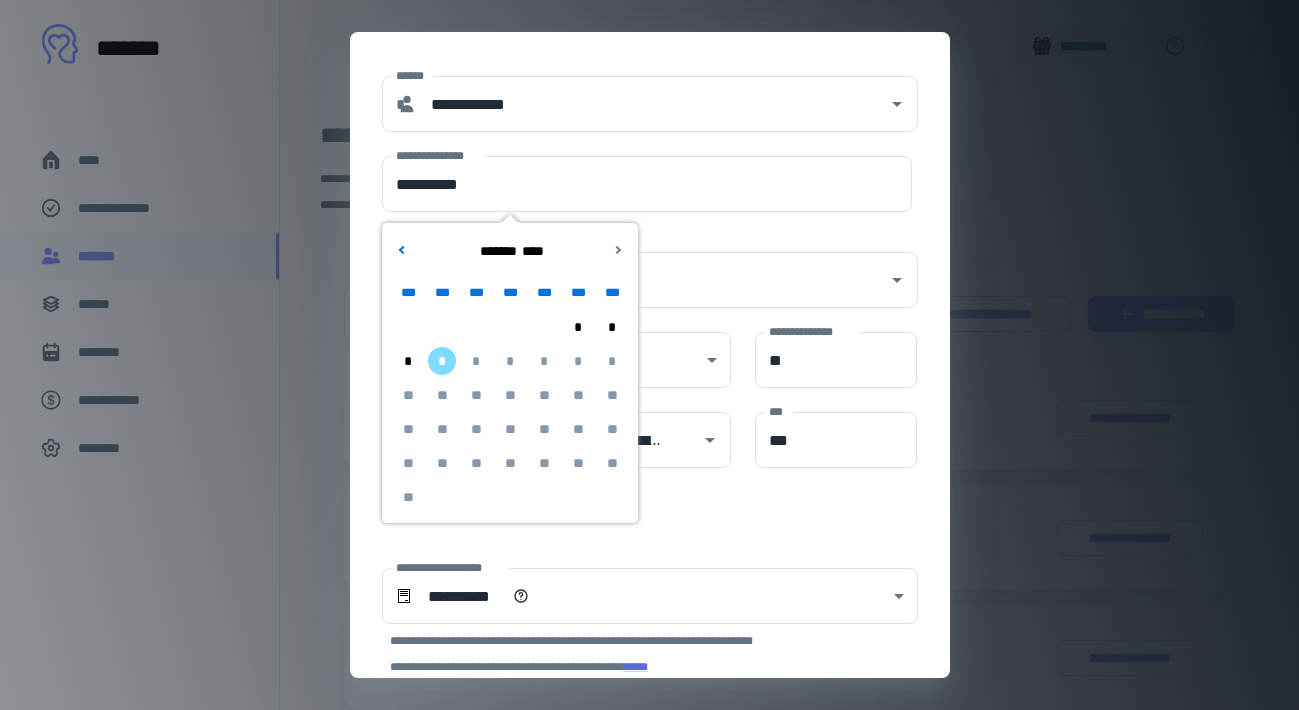 click on "**********" at bounding box center (638, 268) 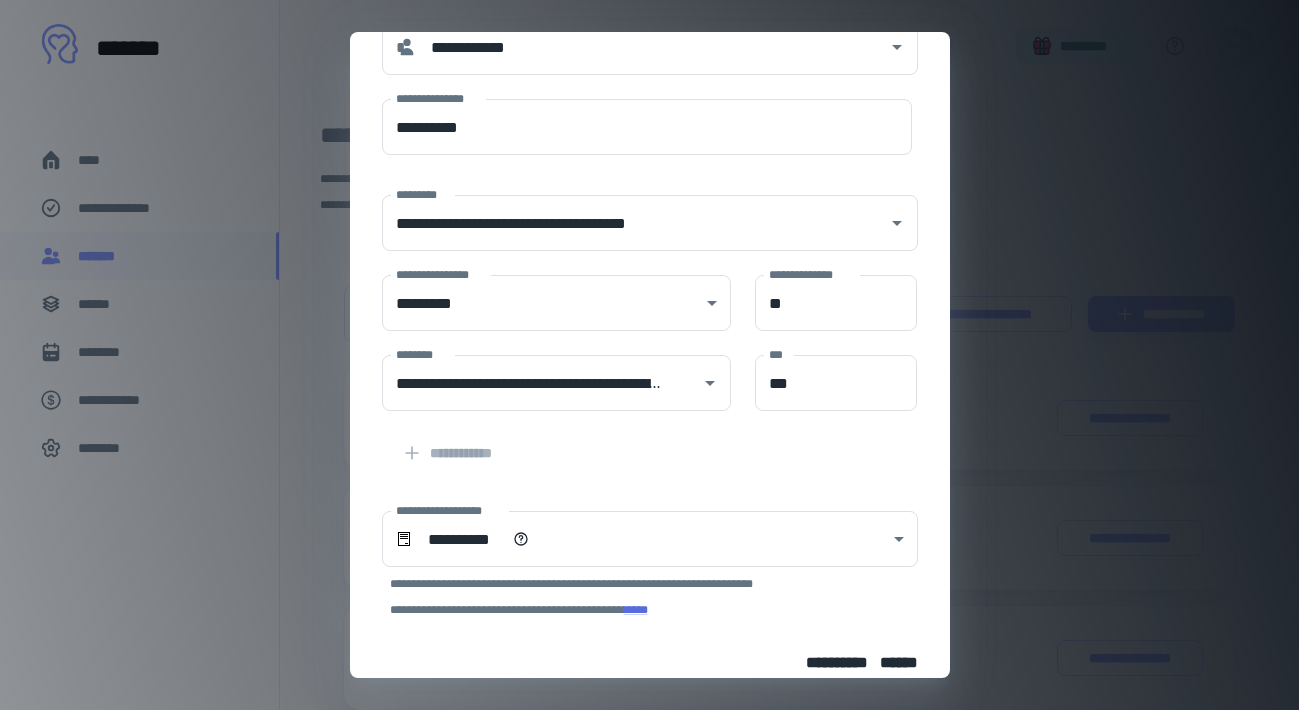 scroll, scrollTop: 240, scrollLeft: 0, axis: vertical 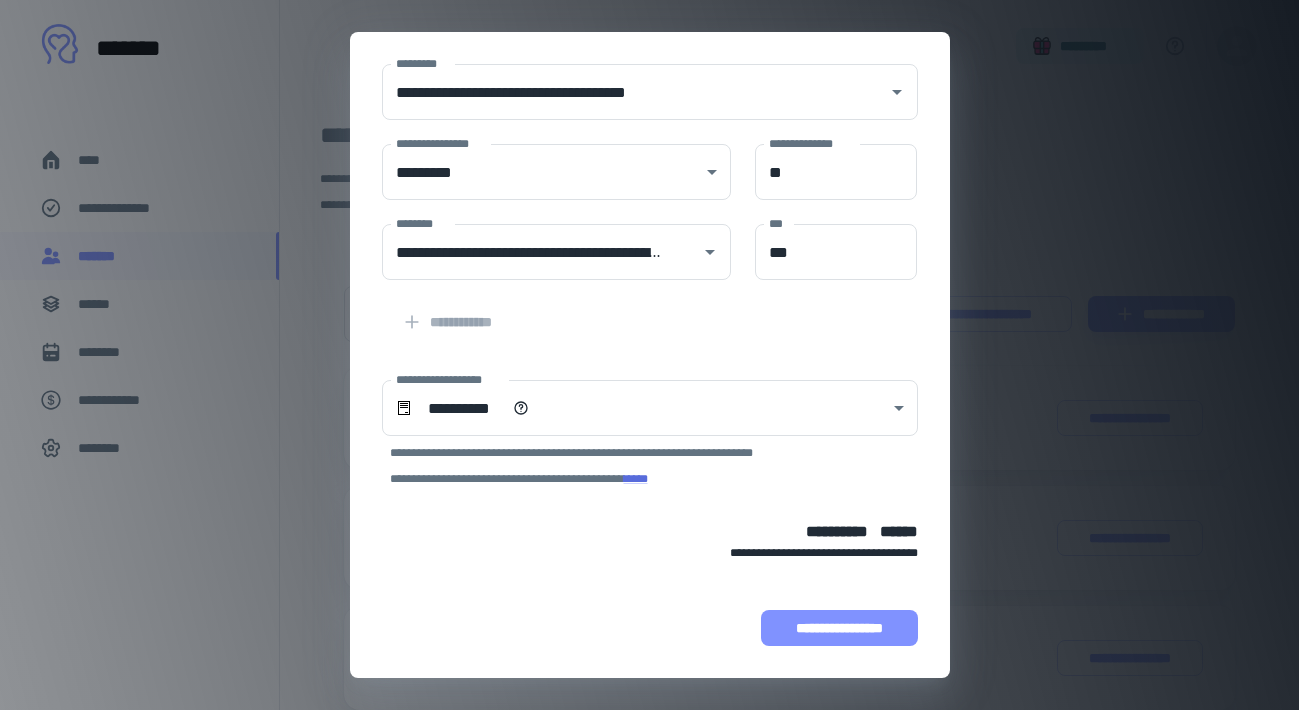 click on "**********" at bounding box center [839, 628] 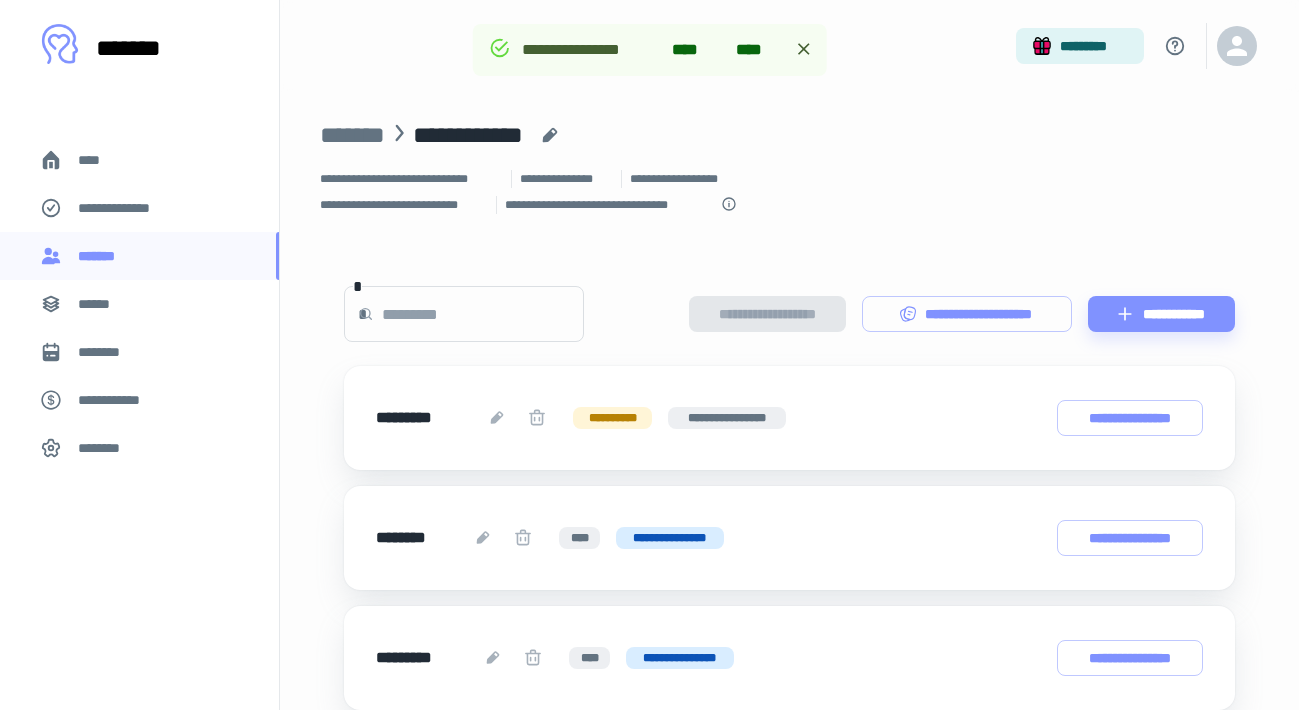 scroll, scrollTop: 366, scrollLeft: 0, axis: vertical 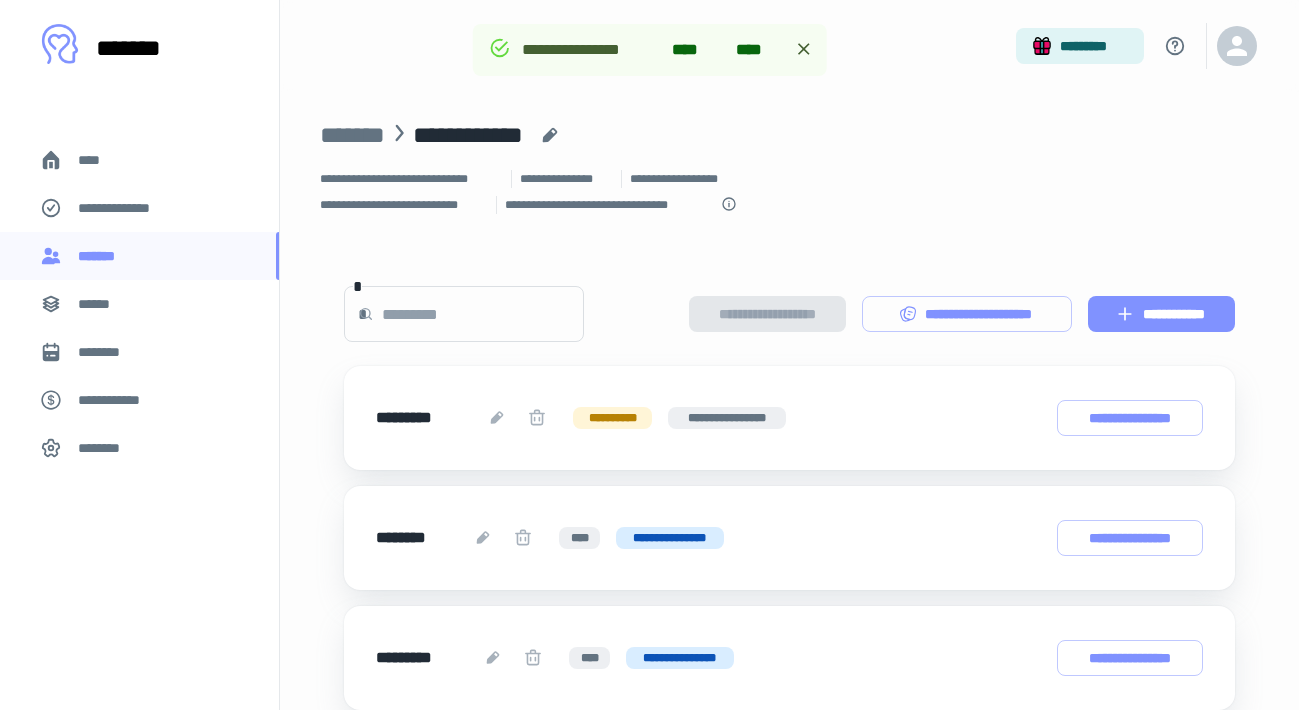 click on "**********" at bounding box center [1161, 314] 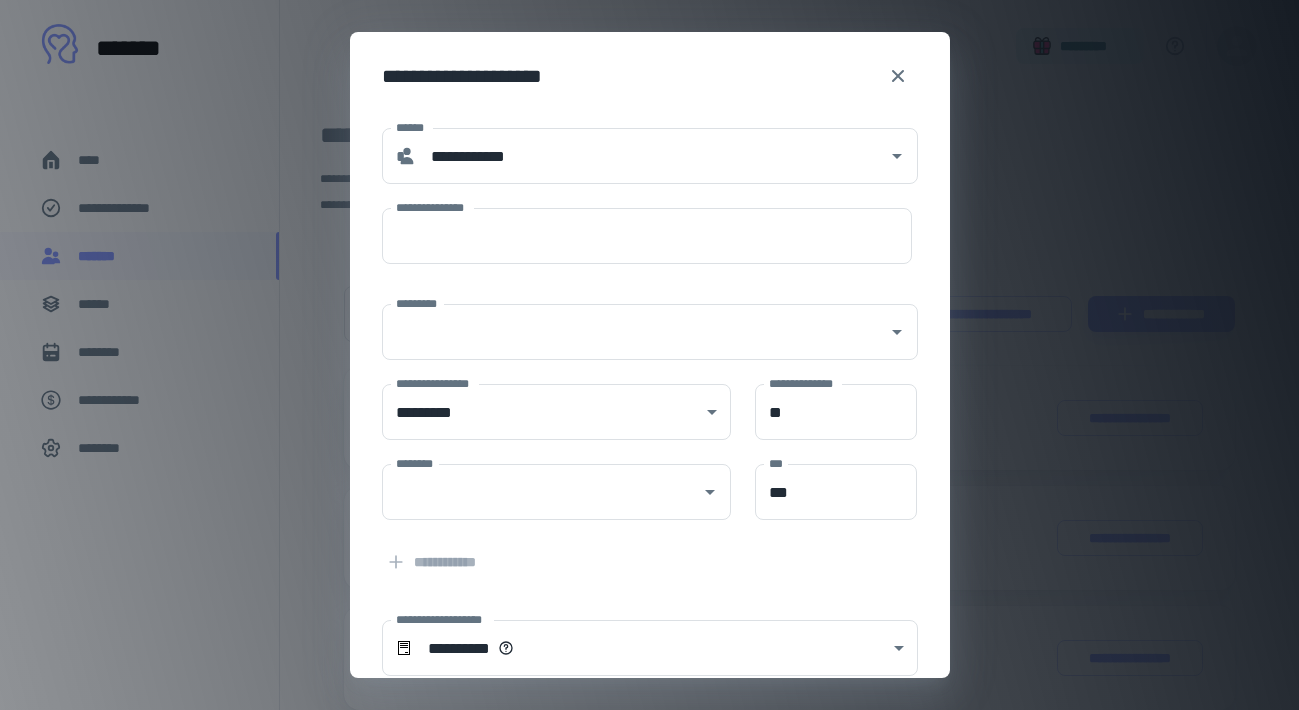 type on "**********" 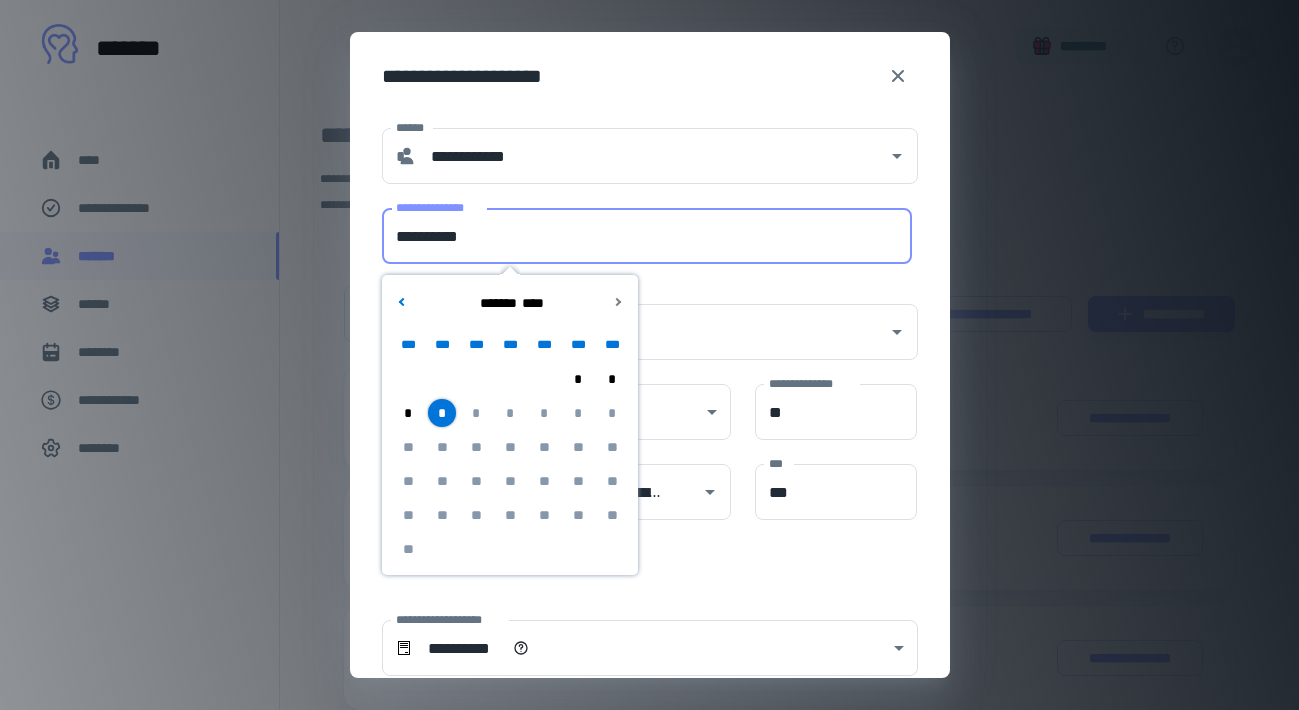 drag, startPoint x: 514, startPoint y: 238, endPoint x: 328, endPoint y: 238, distance: 186 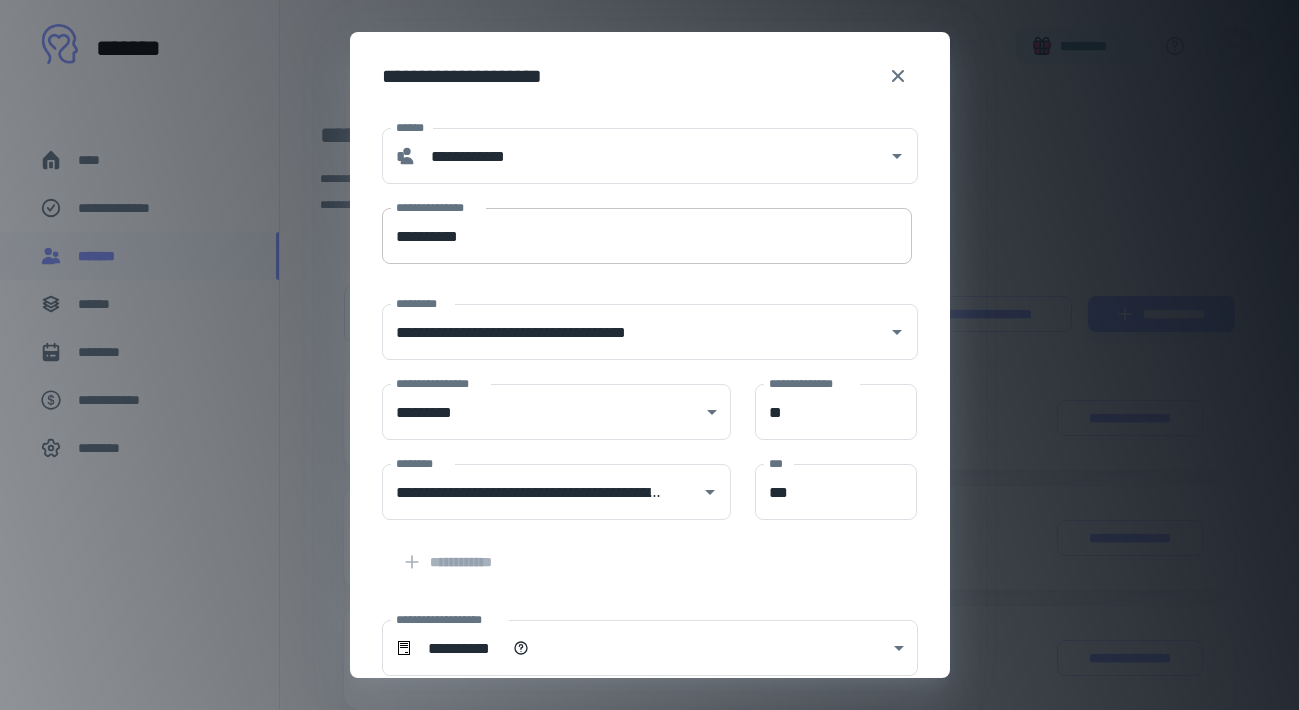 click on "**********" at bounding box center (647, 236) 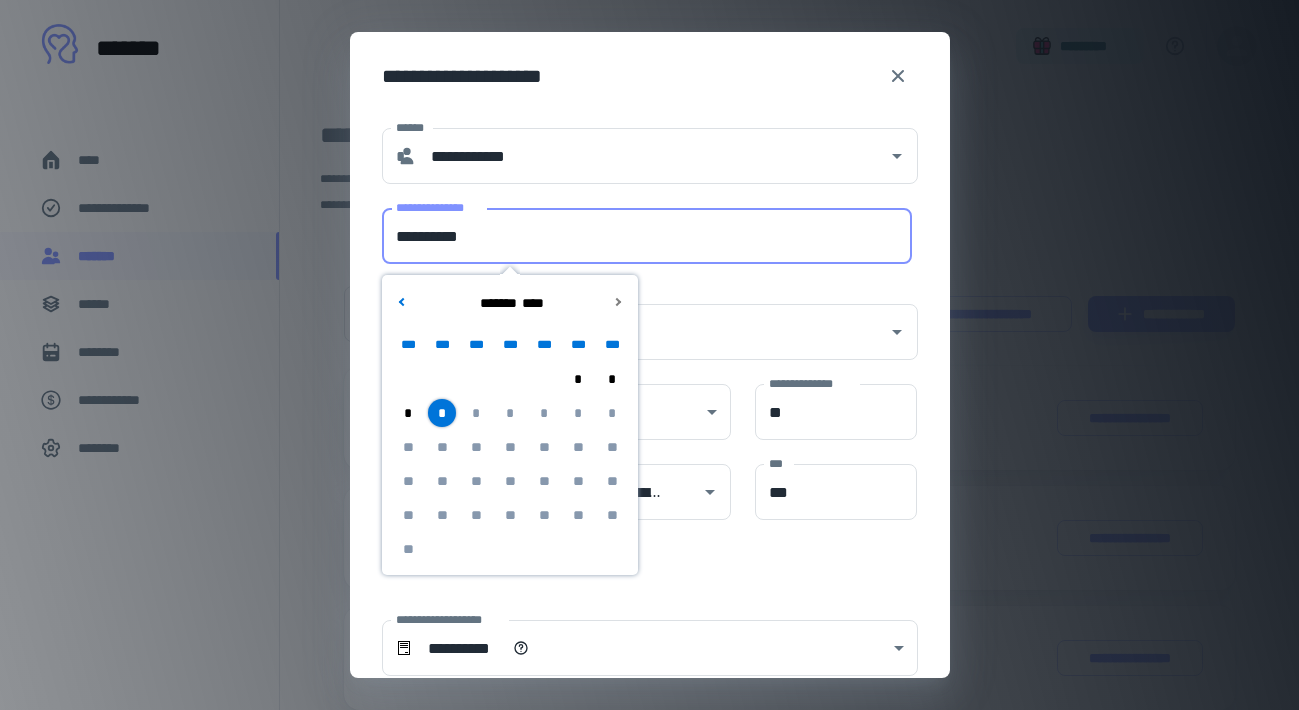 drag, startPoint x: 492, startPoint y: 245, endPoint x: 406, endPoint y: 240, distance: 86.145226 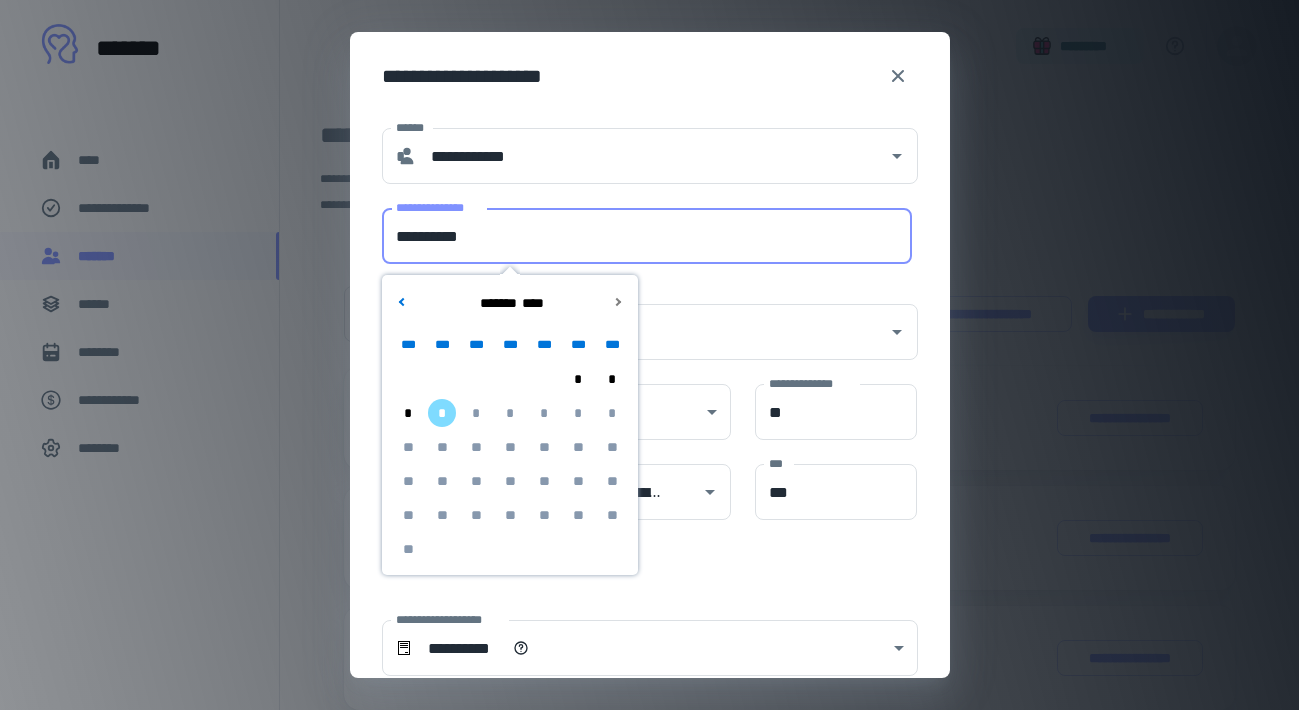 click on "**********" at bounding box center [647, 236] 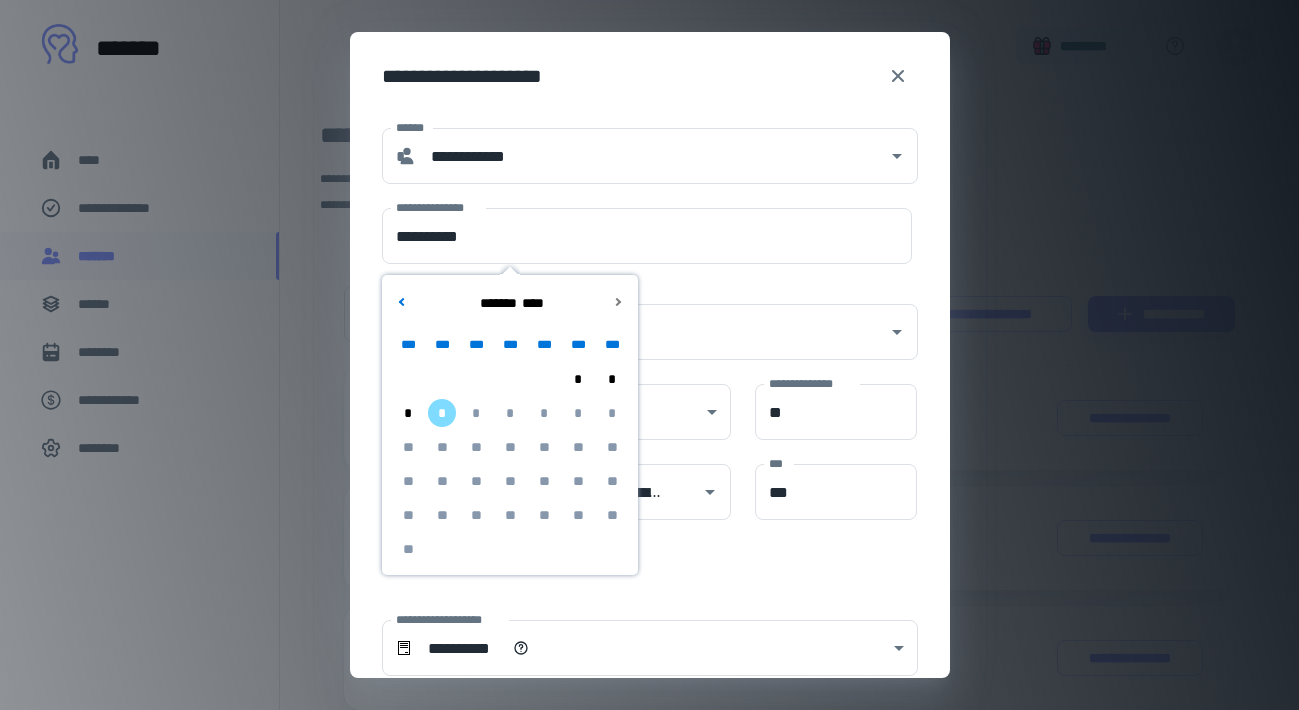 click on "**********" at bounding box center [638, 320] 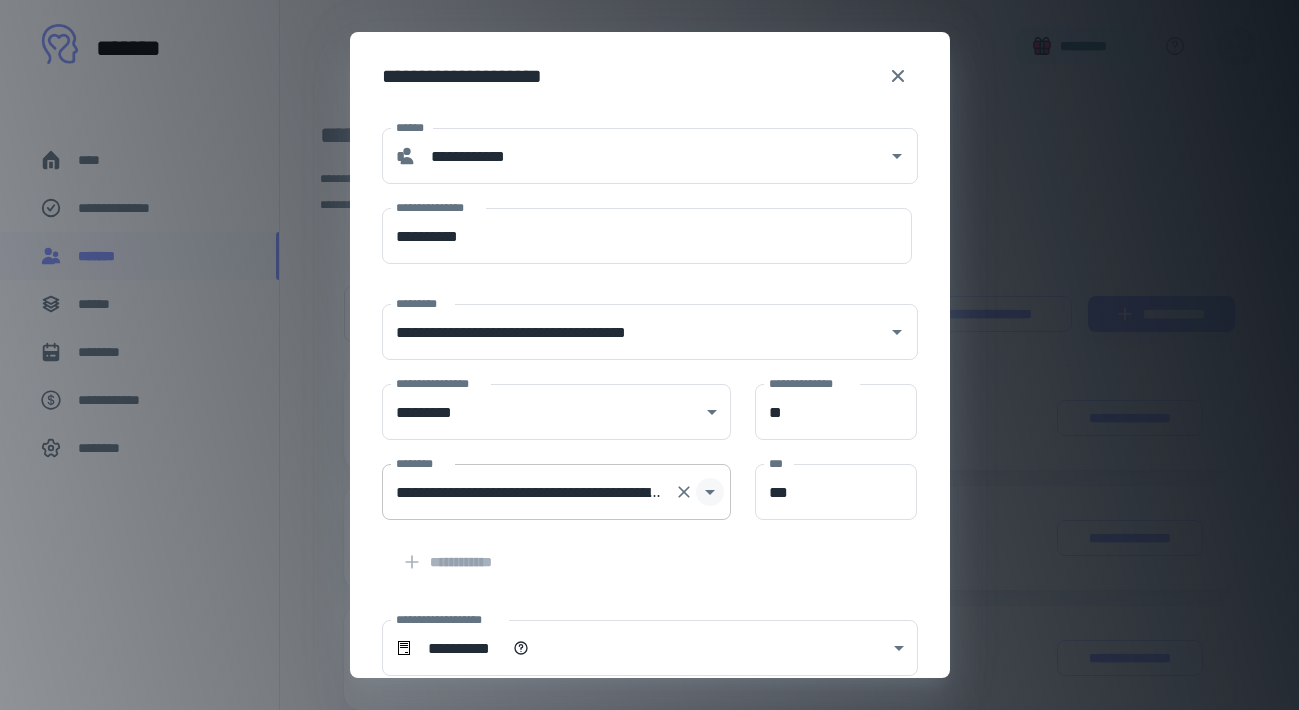 scroll, scrollTop: 240, scrollLeft: 0, axis: vertical 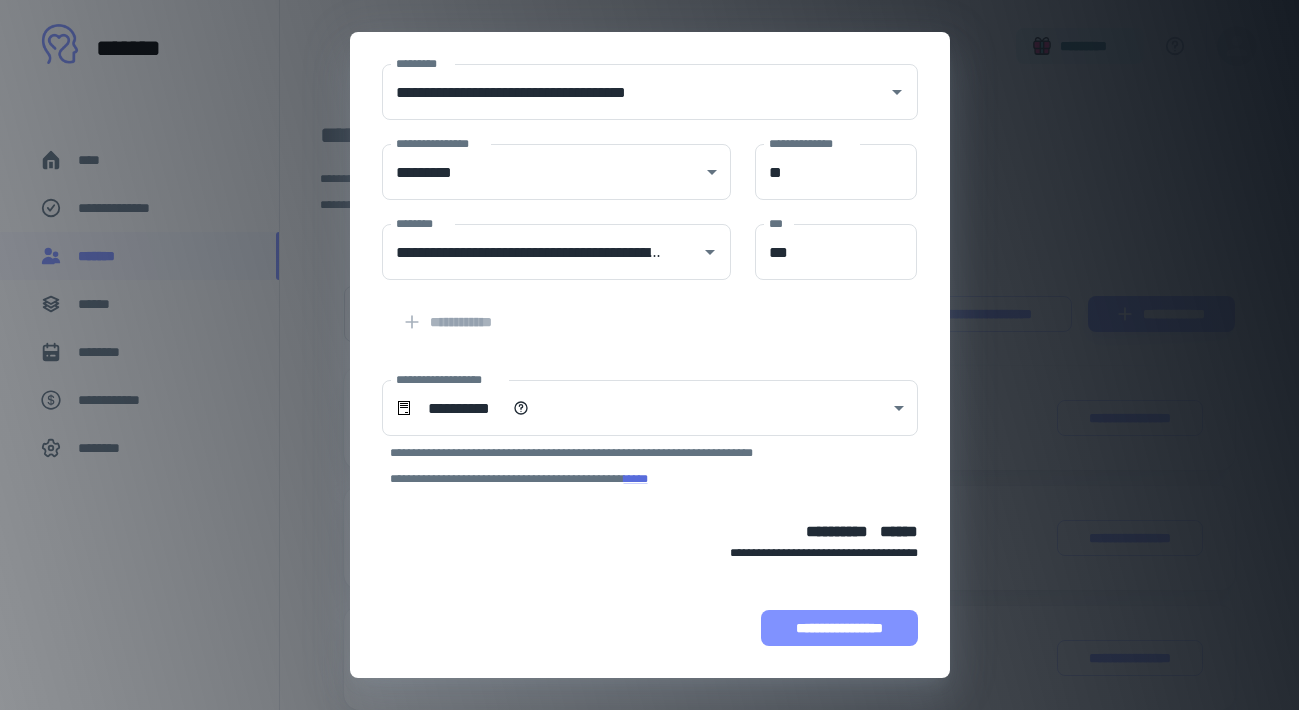 click on "**********" at bounding box center (839, 628) 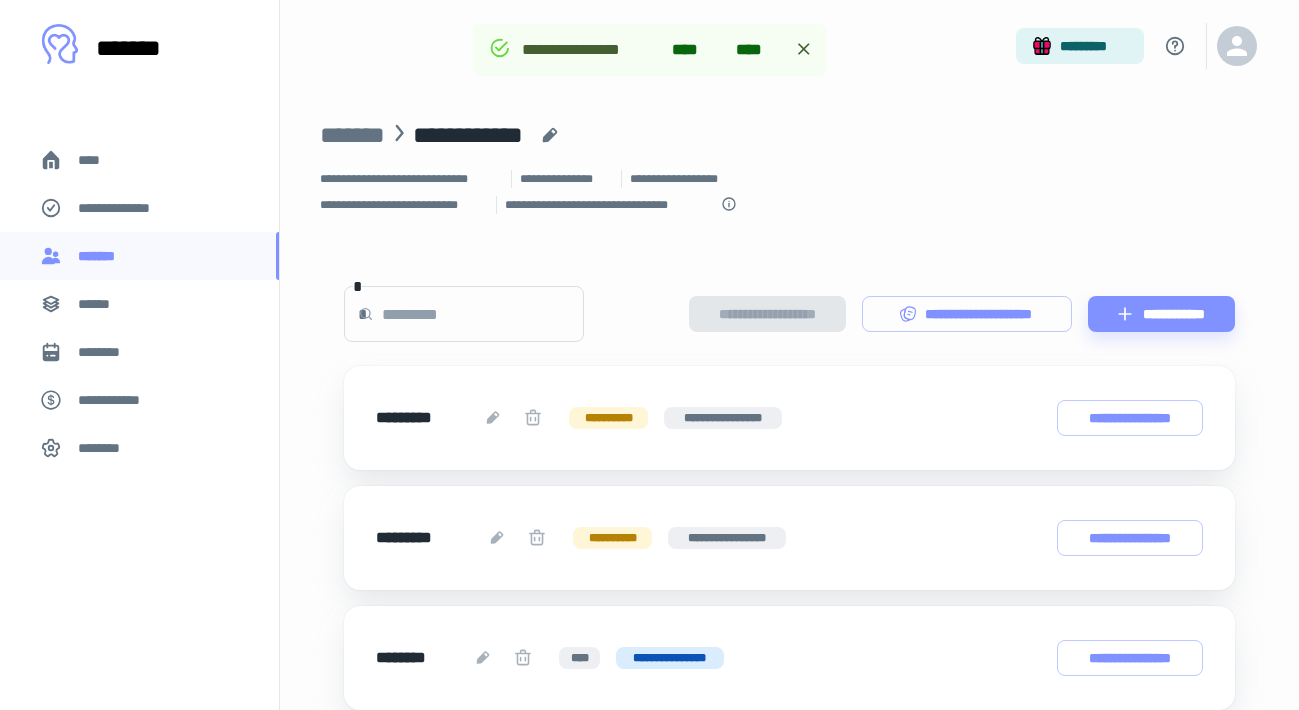 scroll, scrollTop: 366, scrollLeft: 0, axis: vertical 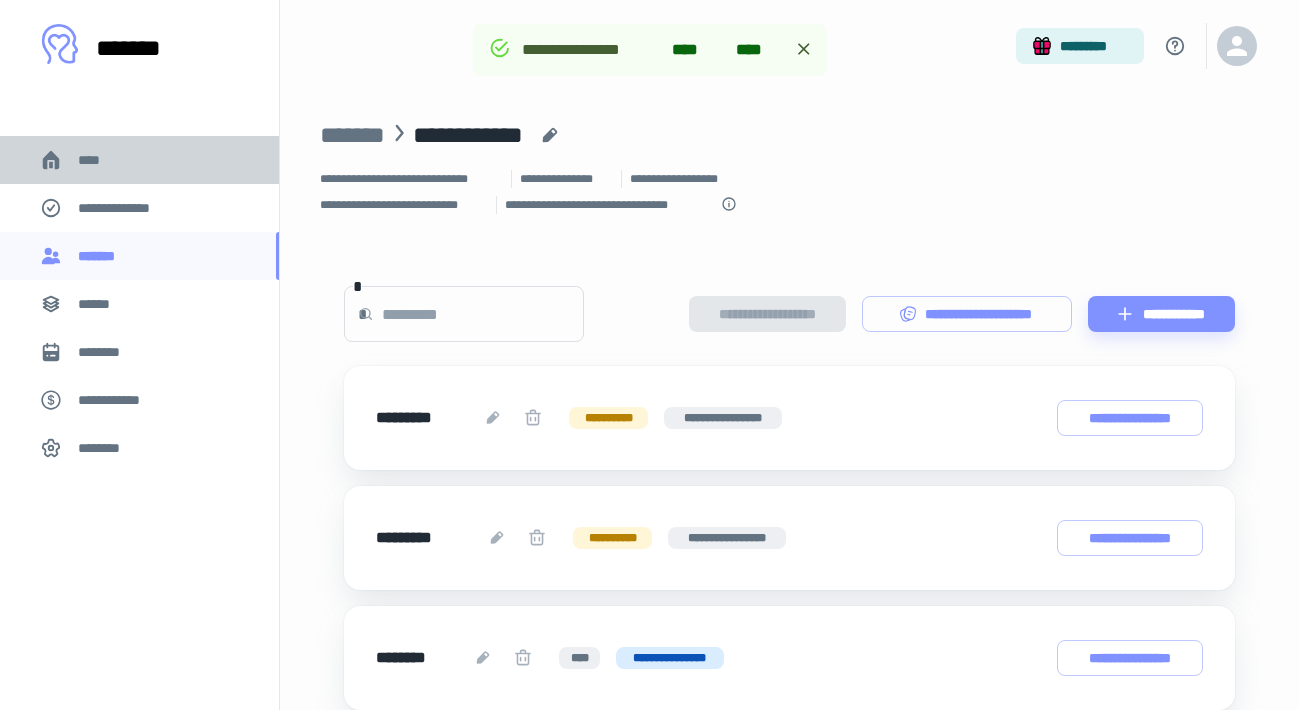 click on "****" at bounding box center [139, 160] 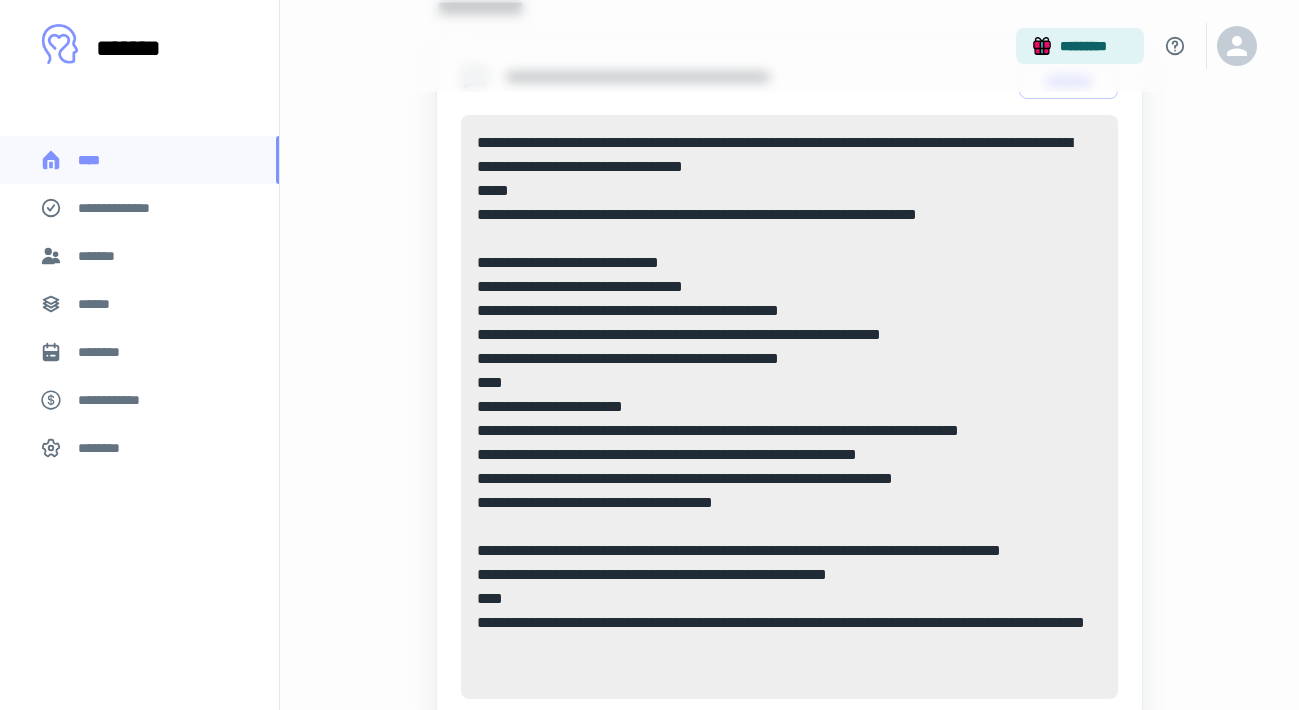 scroll, scrollTop: 486, scrollLeft: 0, axis: vertical 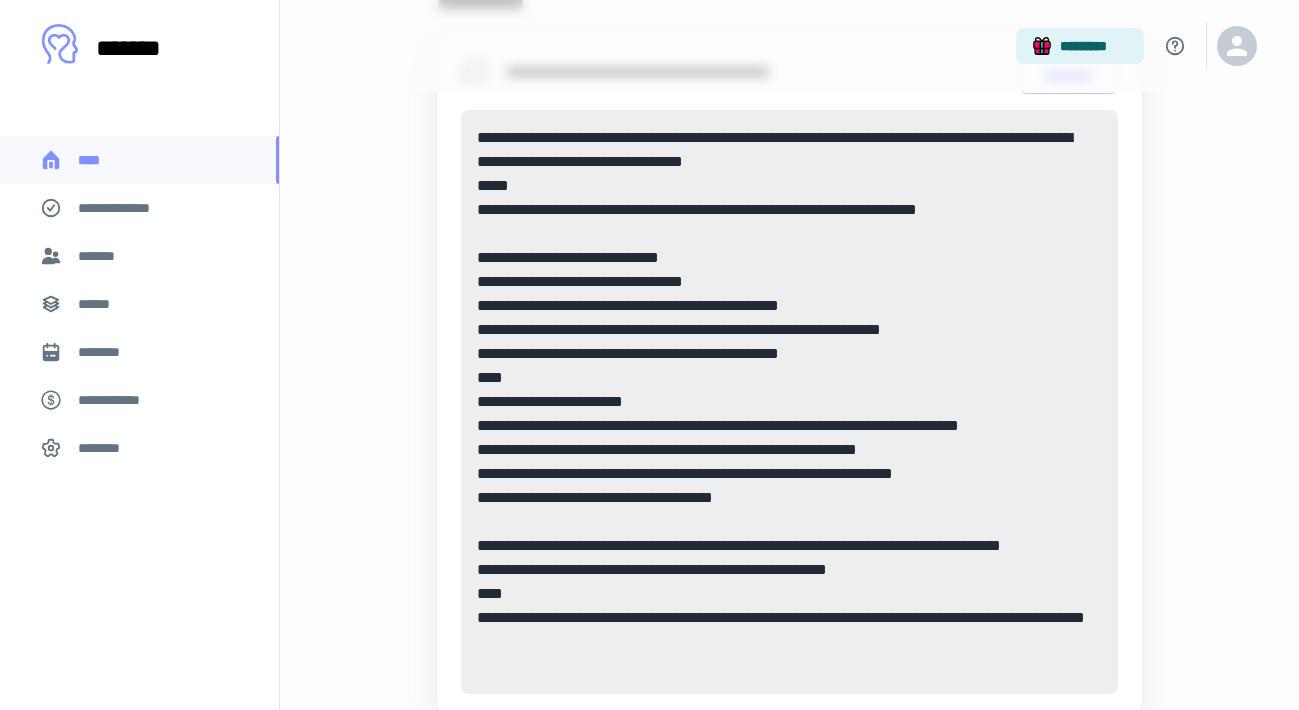 click on "**********" at bounding box center (139, 208) 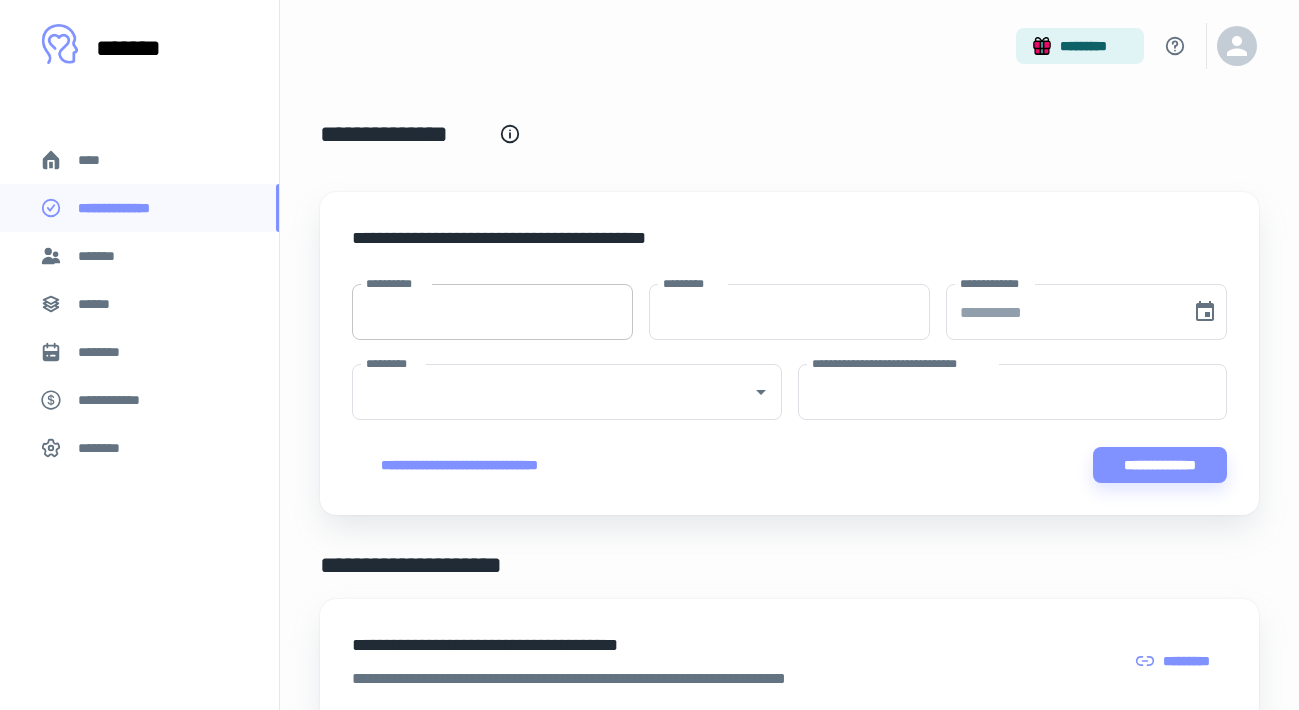 scroll, scrollTop: 250, scrollLeft: 0, axis: vertical 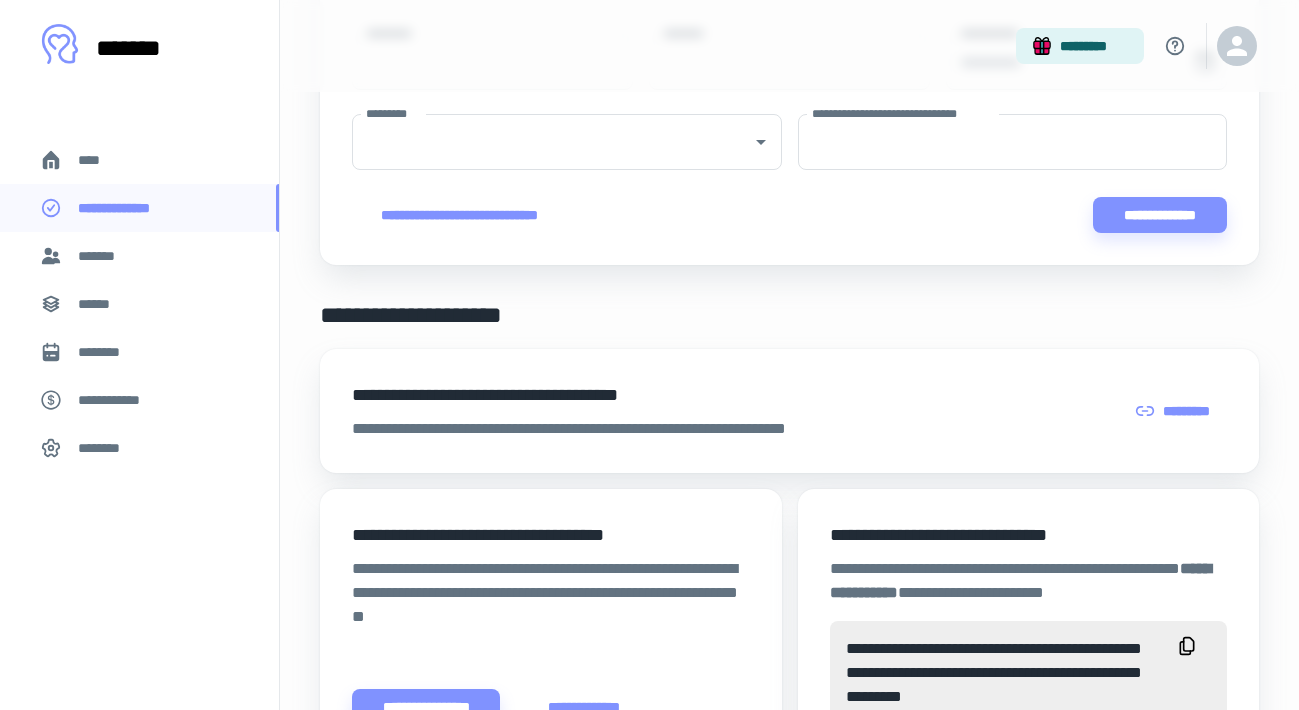 click on "*******" at bounding box center (139, 256) 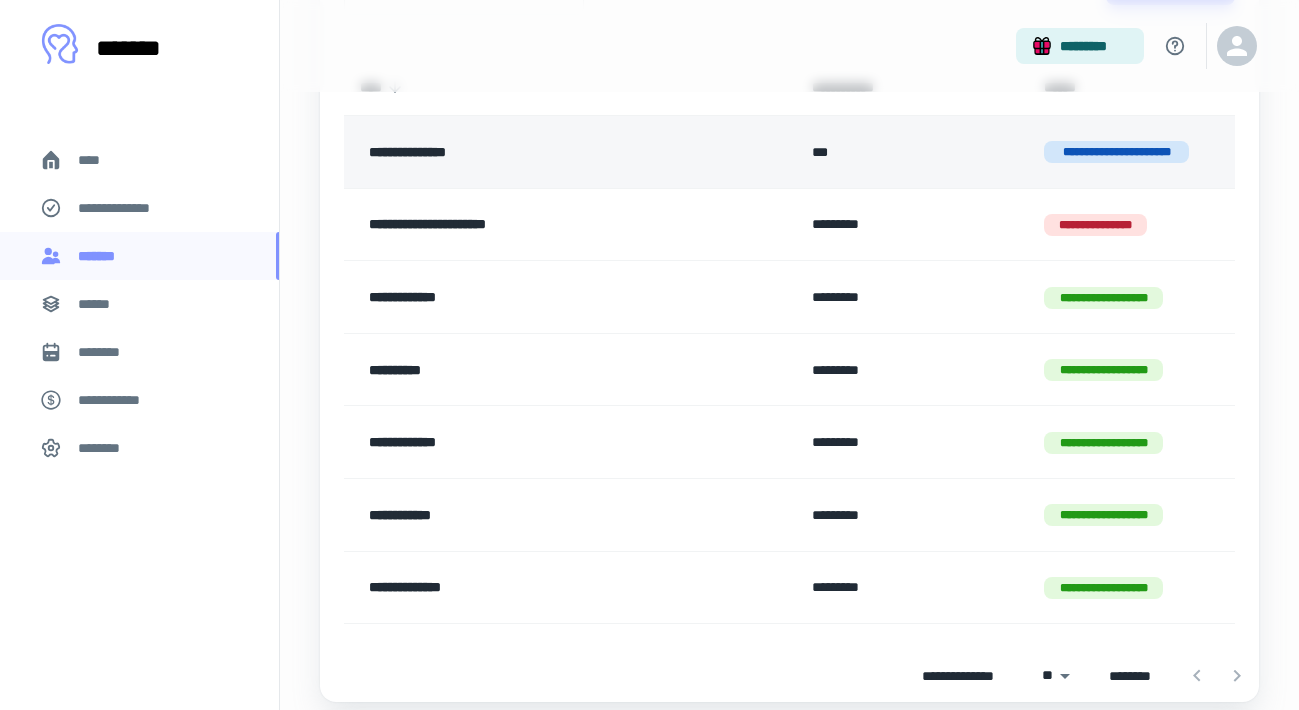 scroll, scrollTop: 258, scrollLeft: 0, axis: vertical 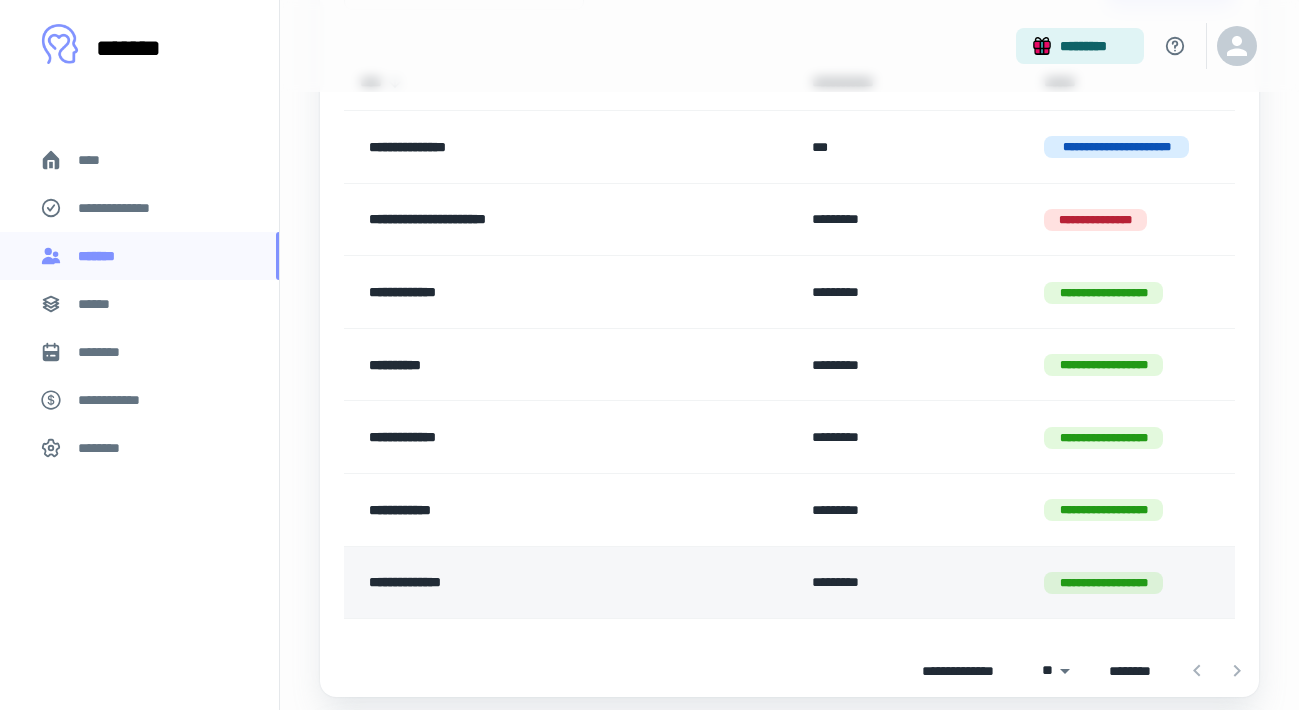 click on "**********" at bounding box center [537, 583] 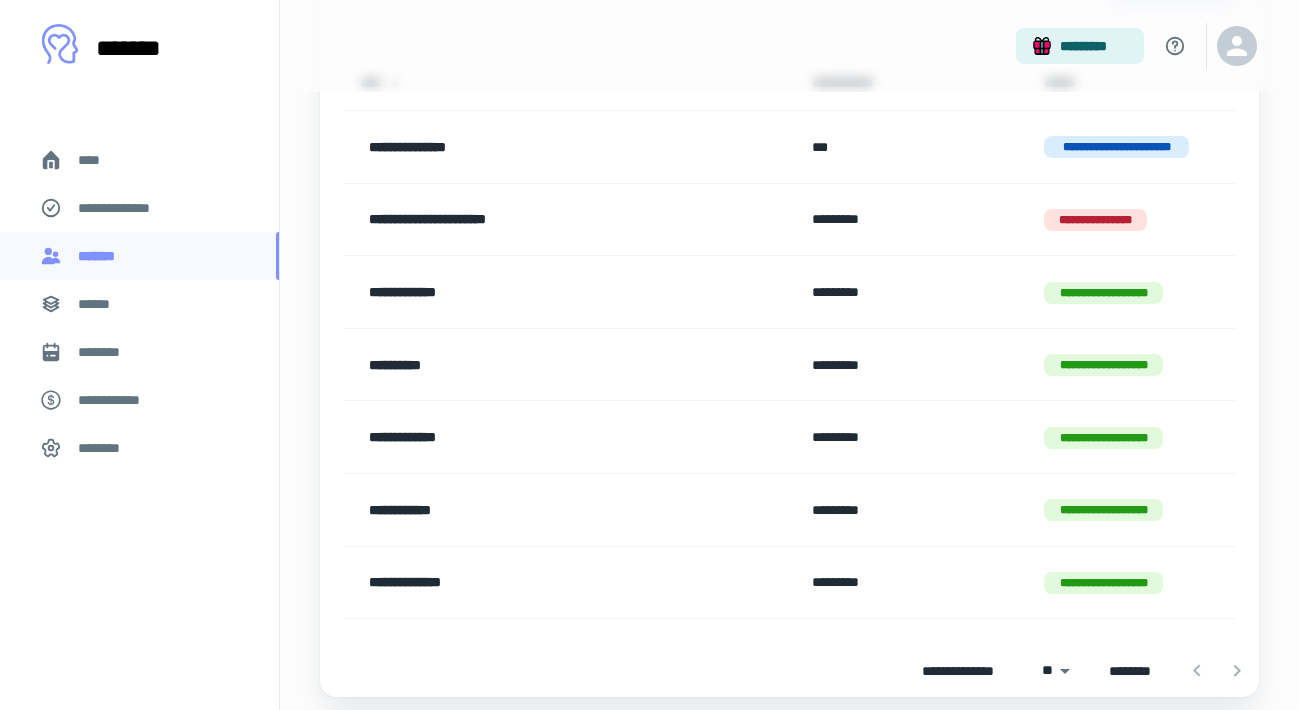 scroll, scrollTop: 0, scrollLeft: 0, axis: both 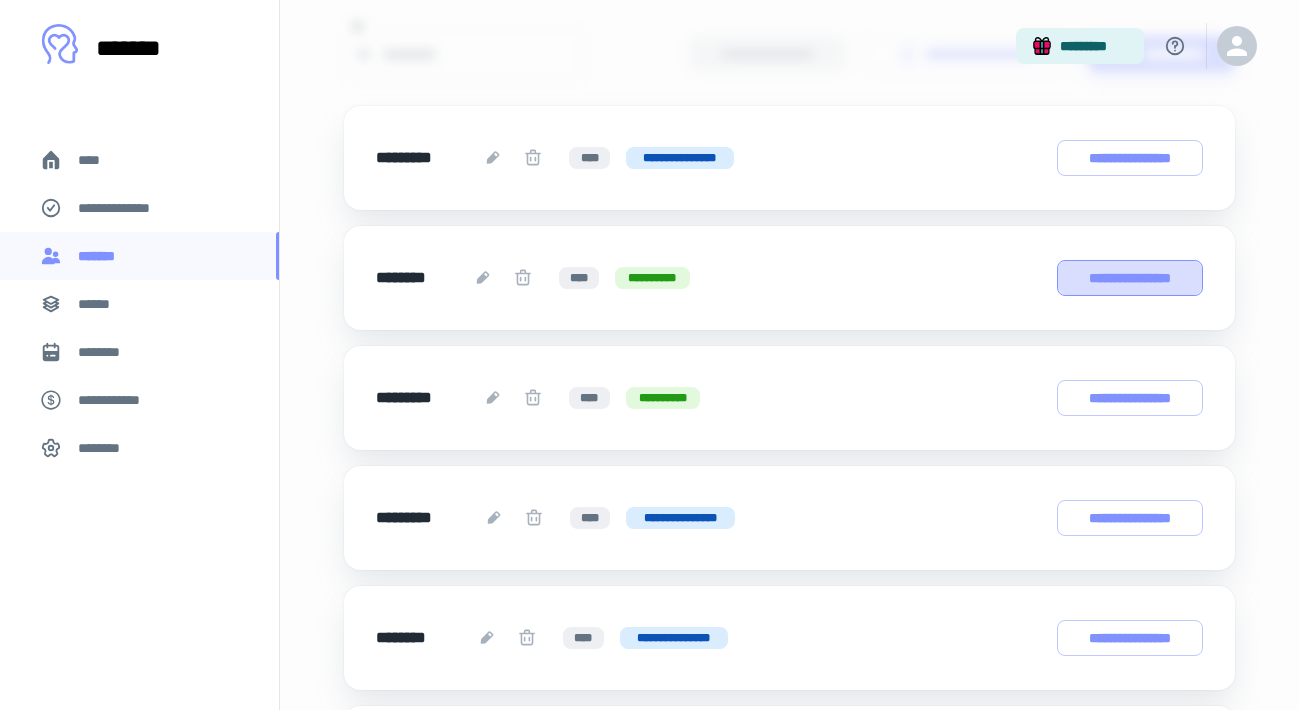 click on "**********" at bounding box center [1130, 278] 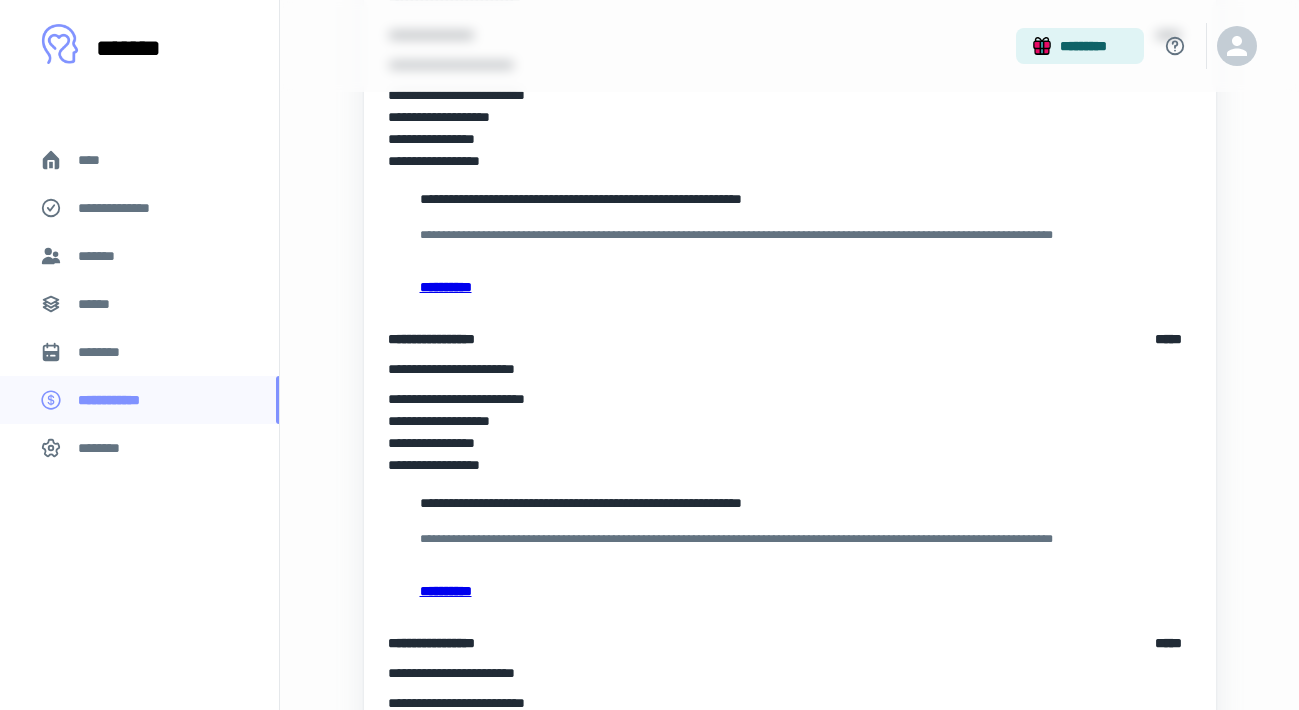 scroll, scrollTop: 539, scrollLeft: 0, axis: vertical 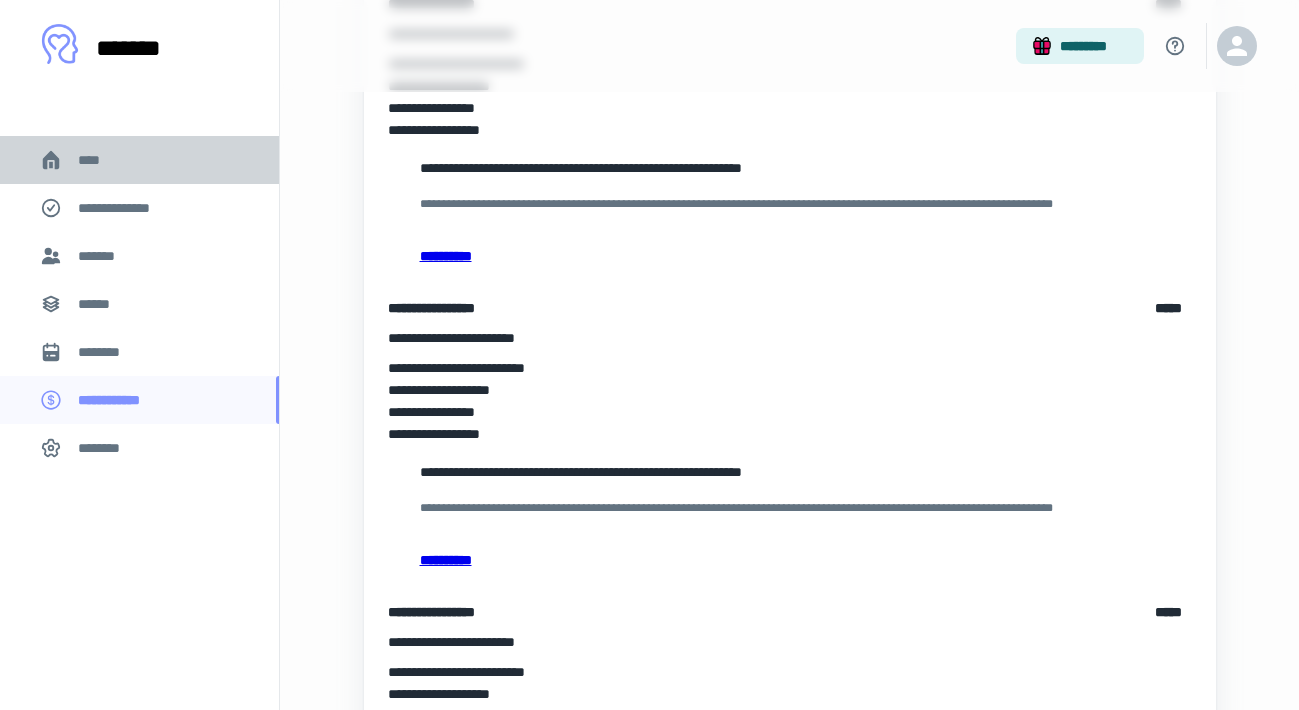 click on "****" at bounding box center [97, 160] 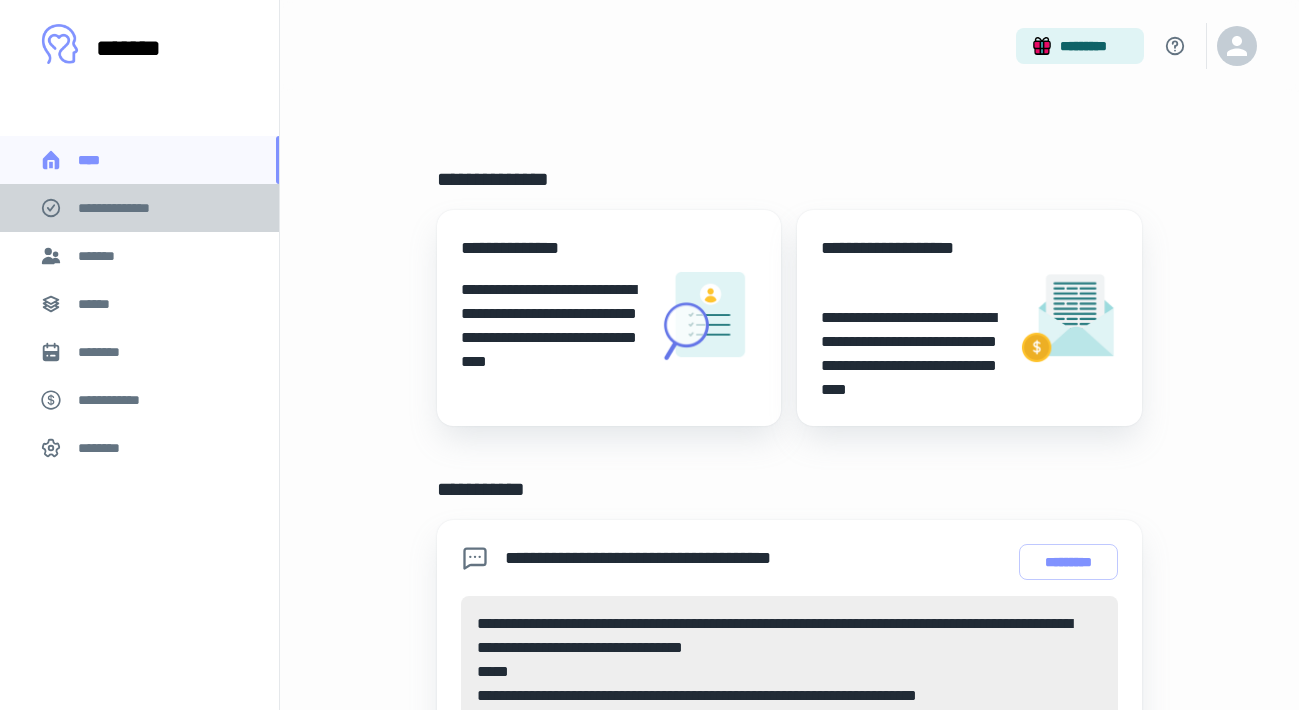 click on "**********" at bounding box center [127, 208] 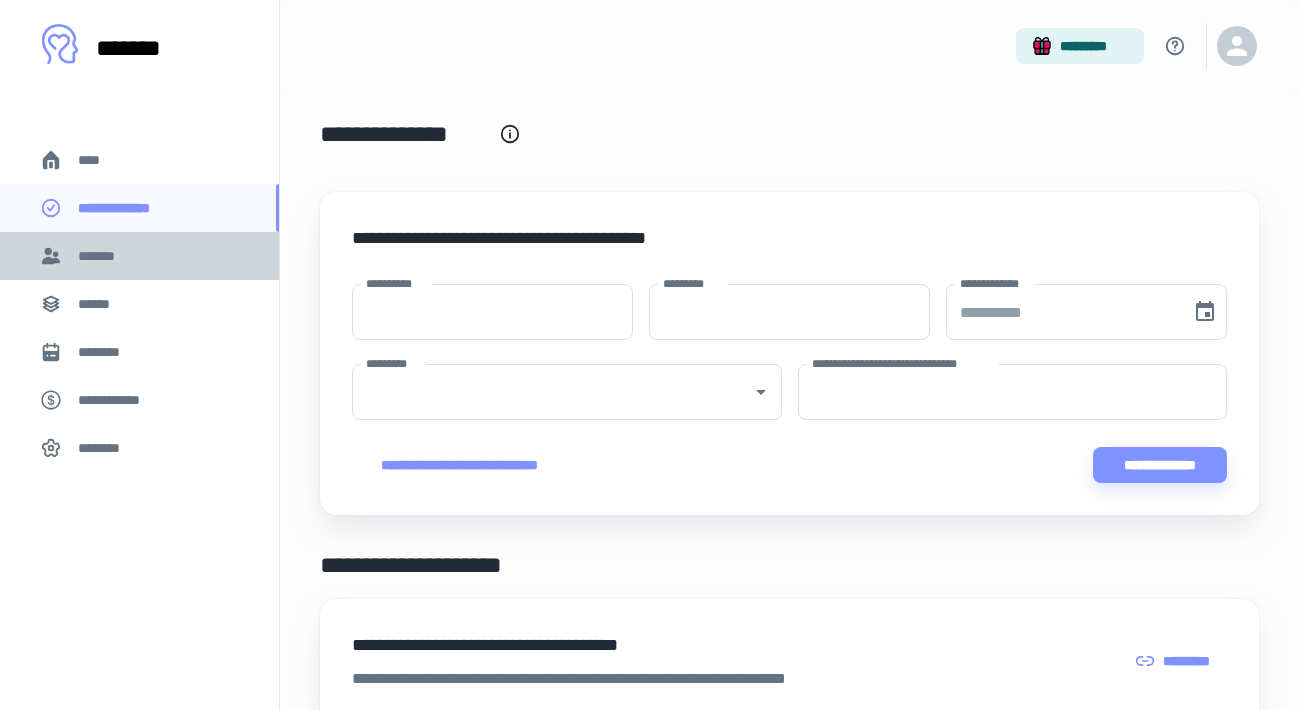 click on "*******" at bounding box center (100, 256) 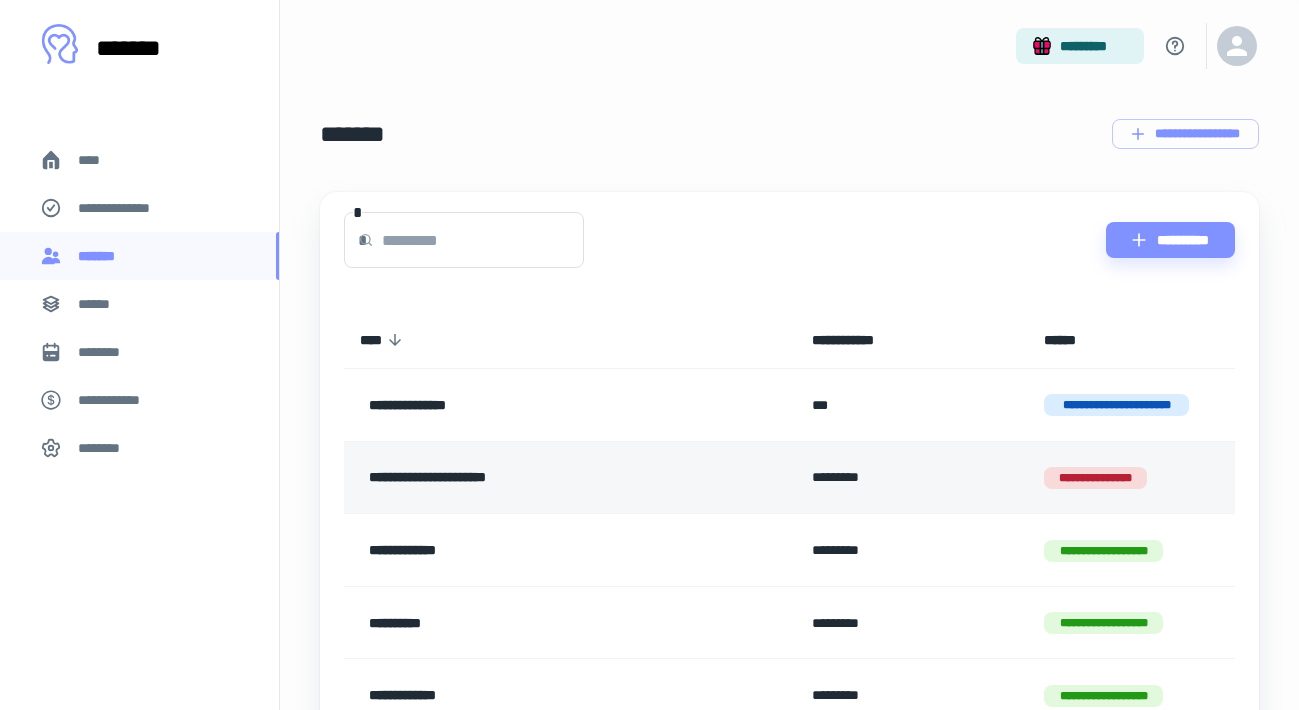 click on "**********" at bounding box center [537, 478] 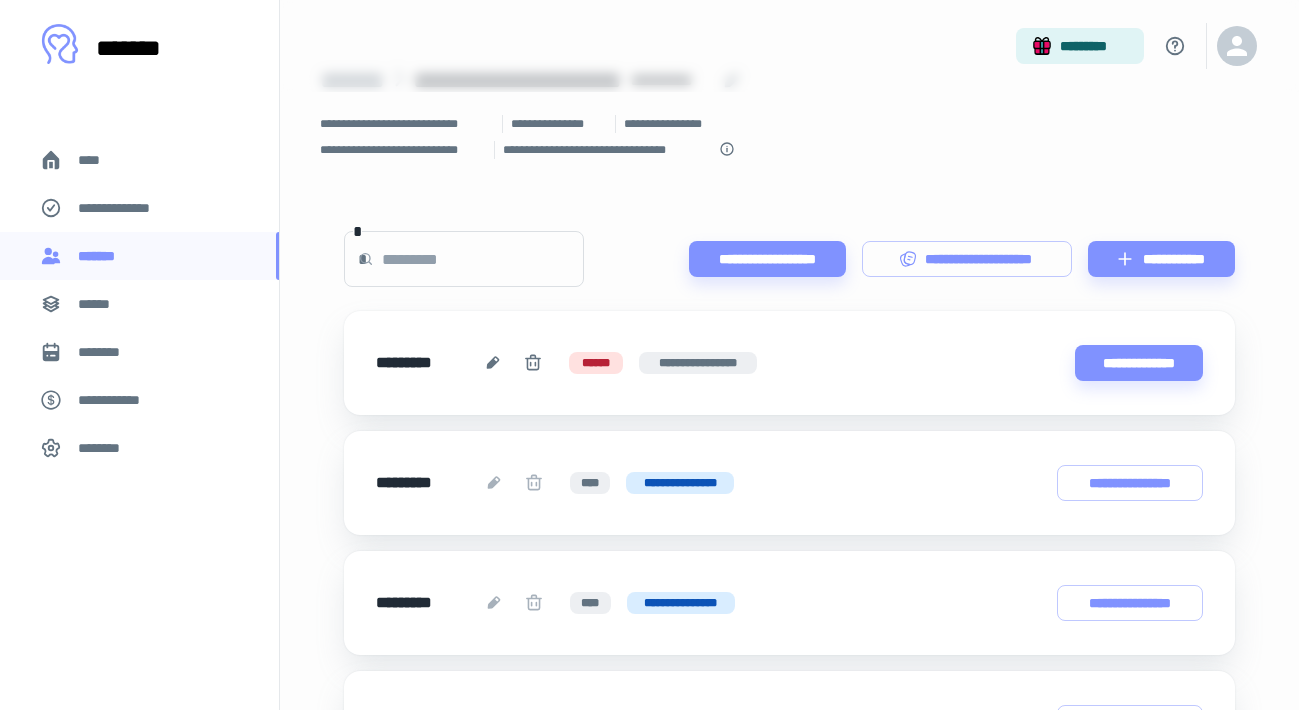 scroll, scrollTop: 51, scrollLeft: 0, axis: vertical 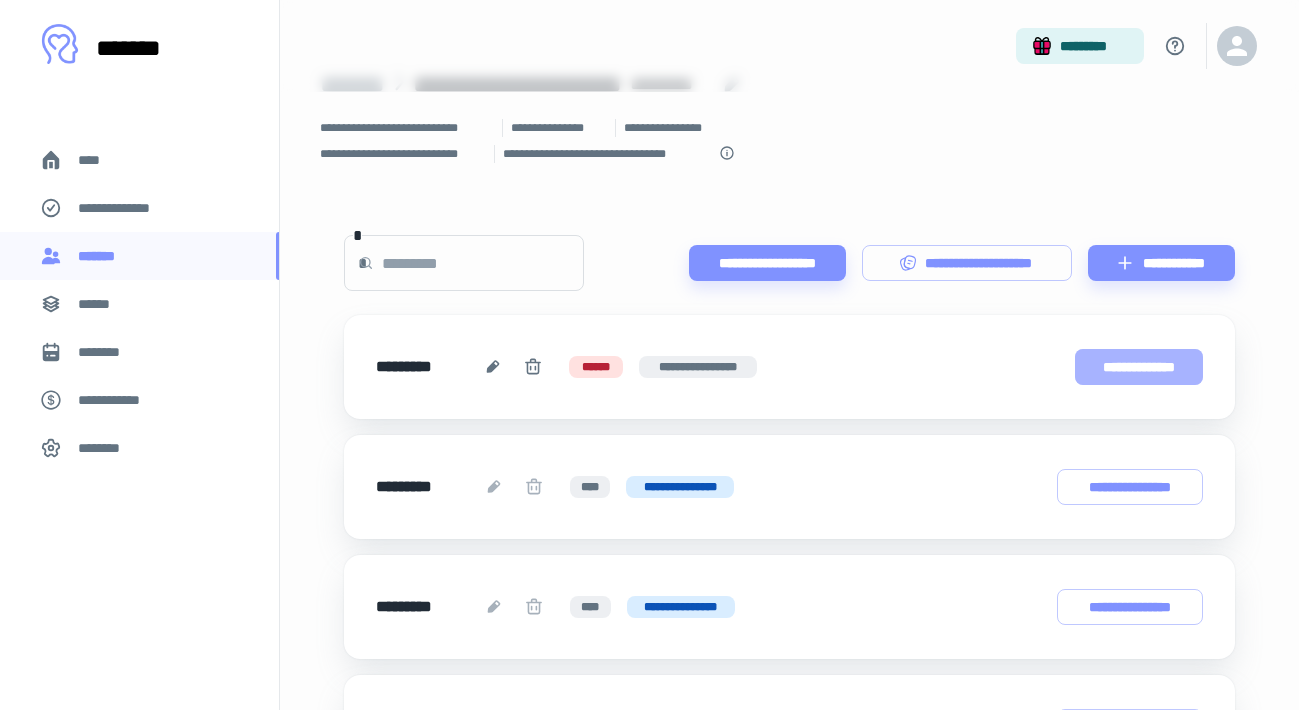 click on "**********" at bounding box center [1139, 367] 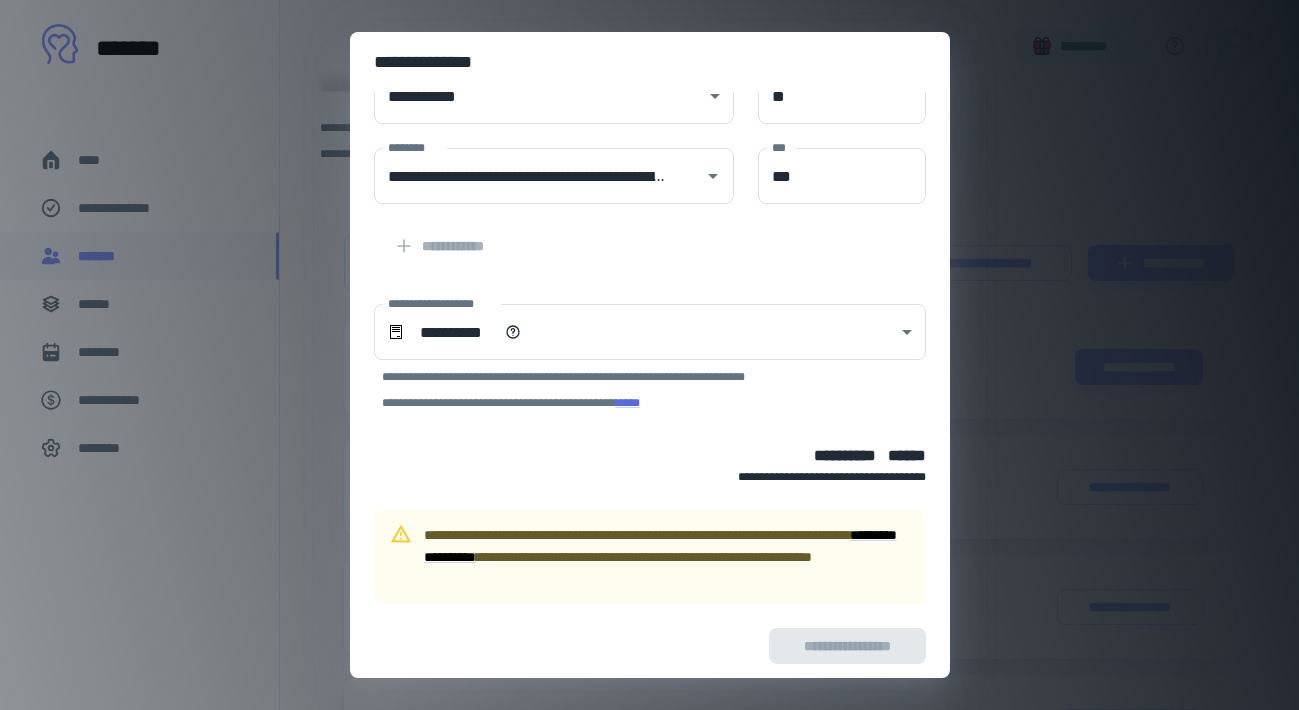 scroll, scrollTop: 222, scrollLeft: 0, axis: vertical 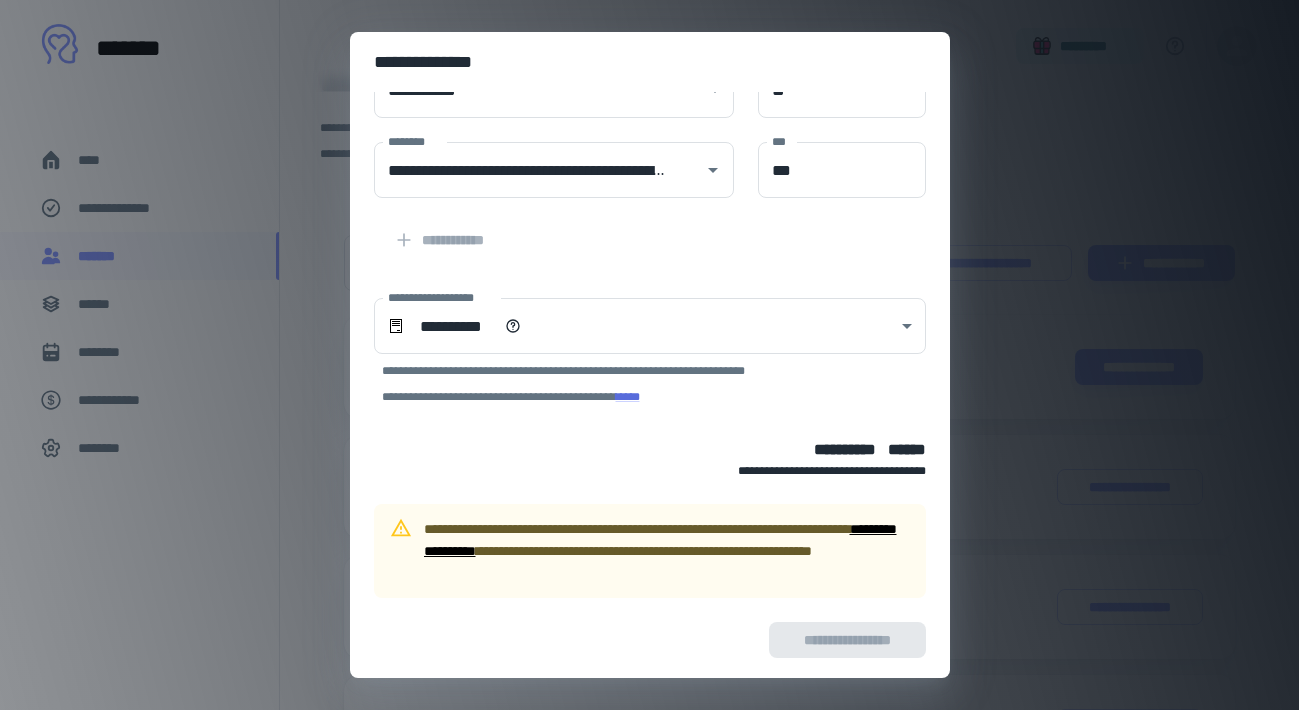 click on "**********" at bounding box center (660, 540) 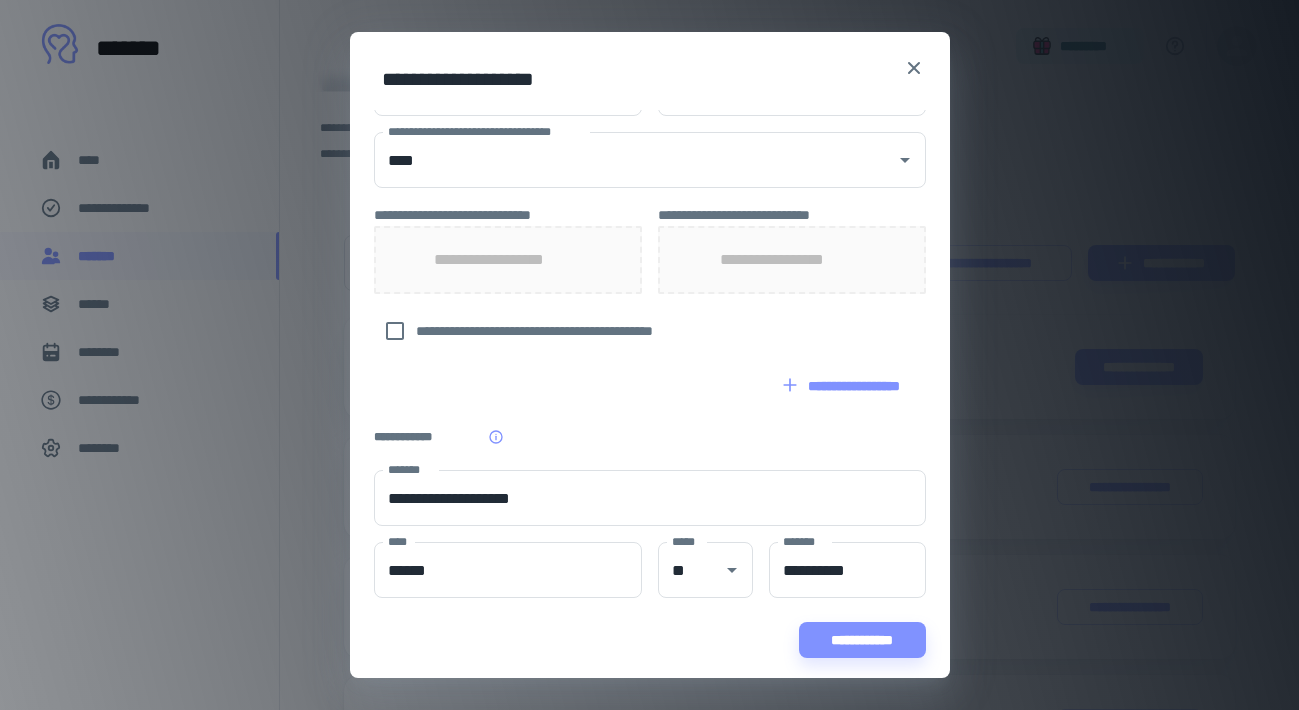 scroll, scrollTop: 552, scrollLeft: 0, axis: vertical 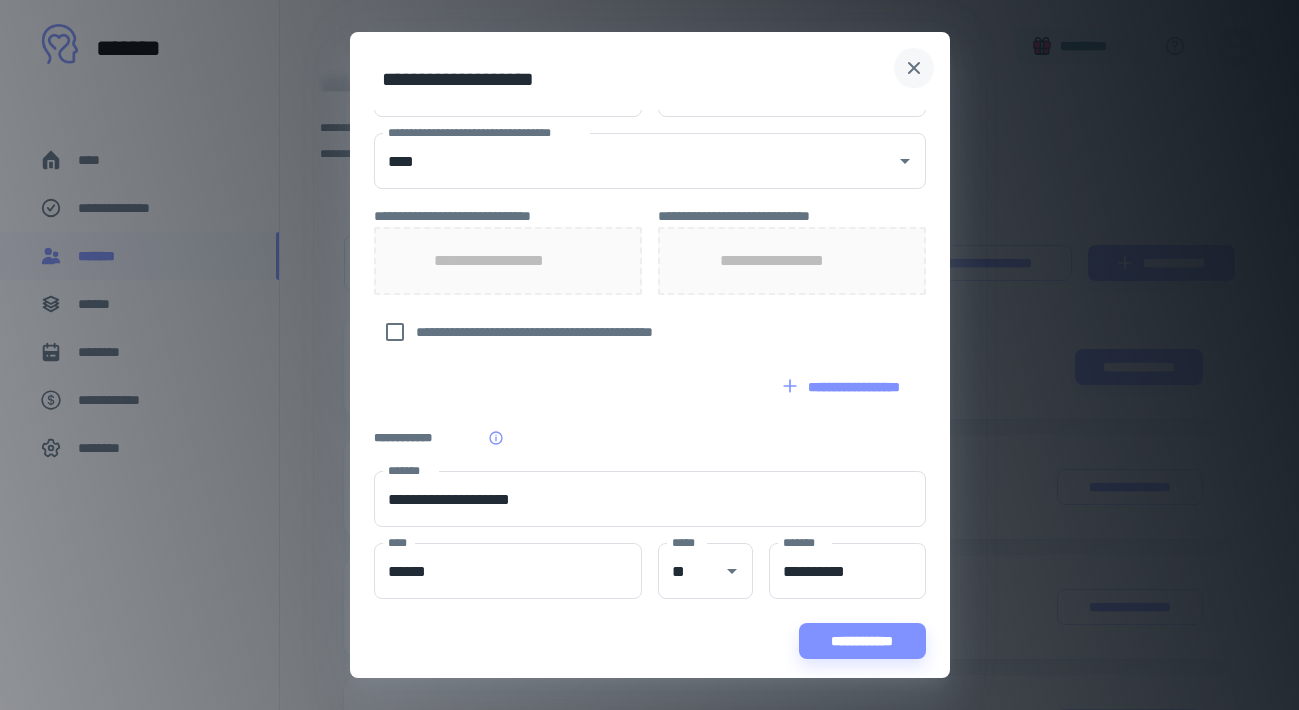 click 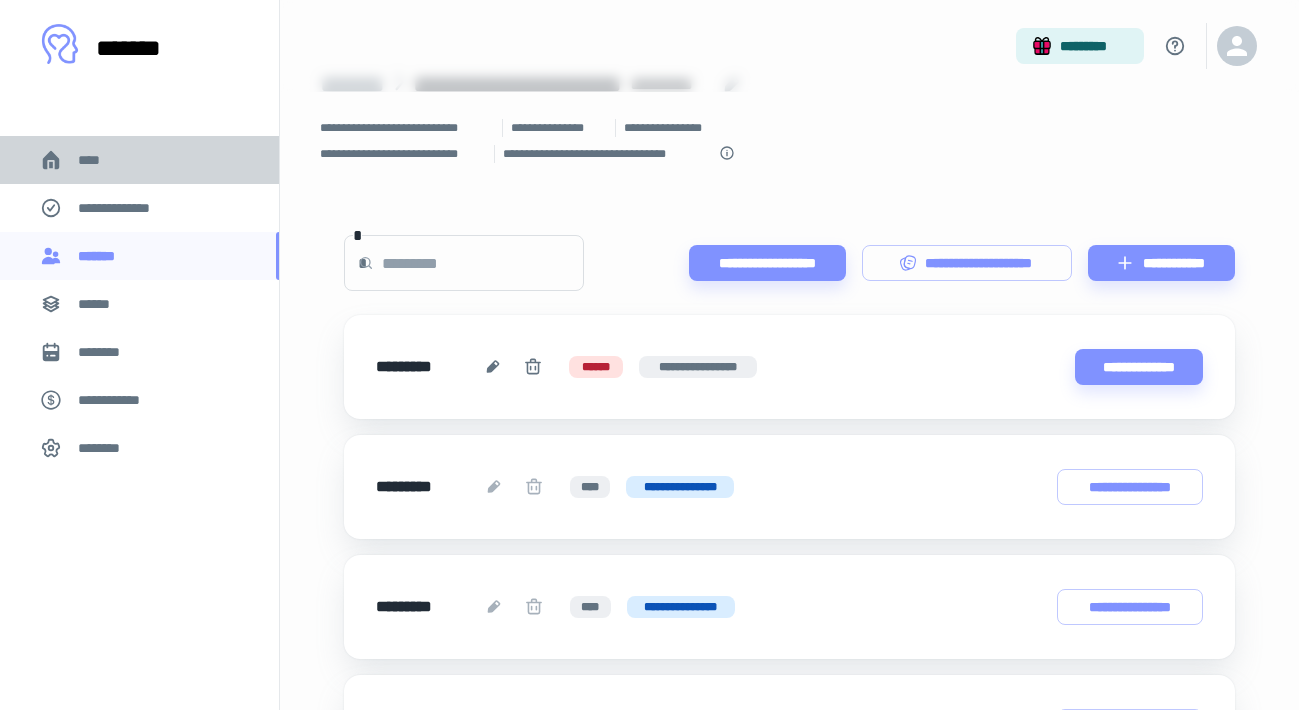click on "****" at bounding box center [139, 160] 